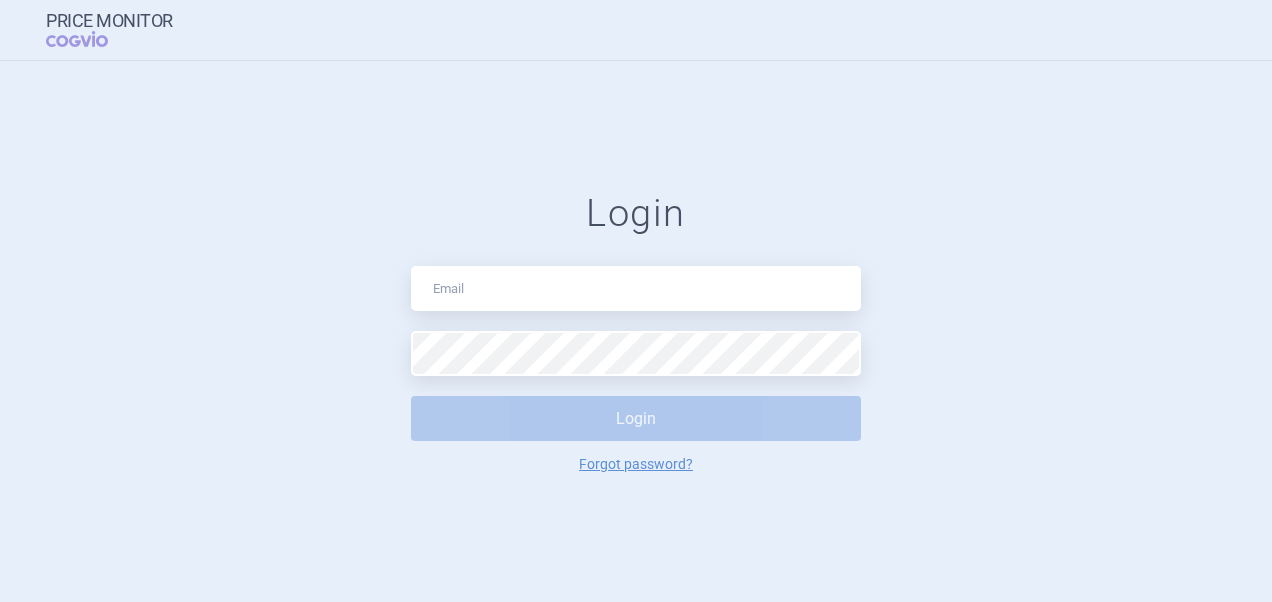 scroll, scrollTop: 0, scrollLeft: 0, axis: both 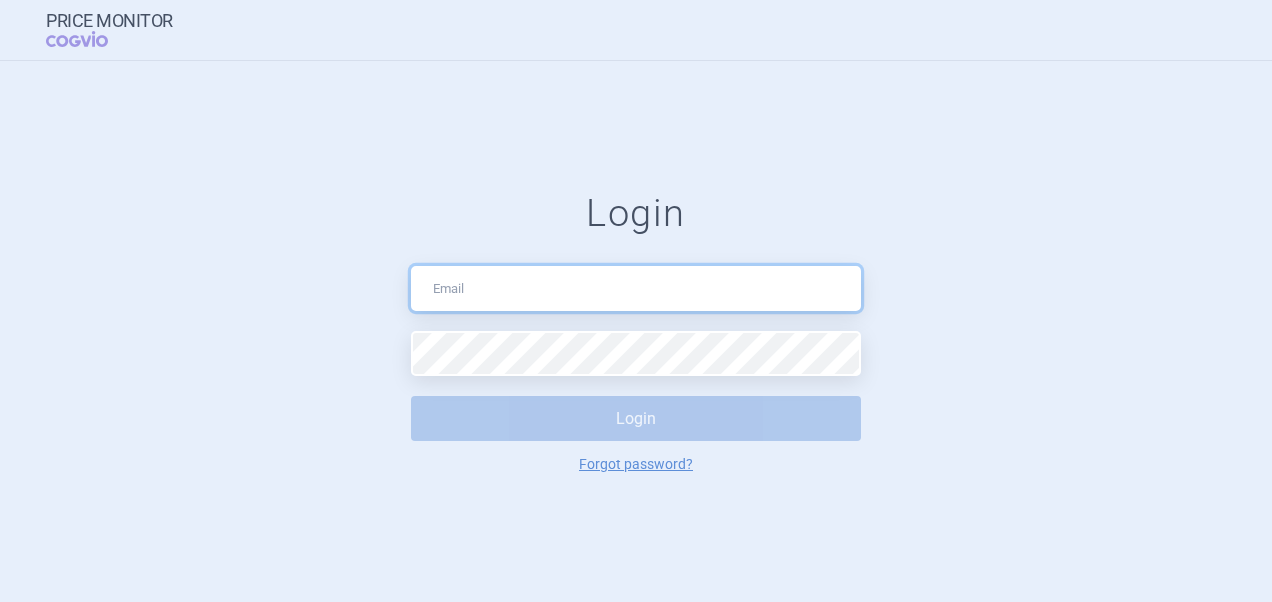 type on "[PERSON_NAME][EMAIL_ADDRESS][DOMAIN_NAME]" 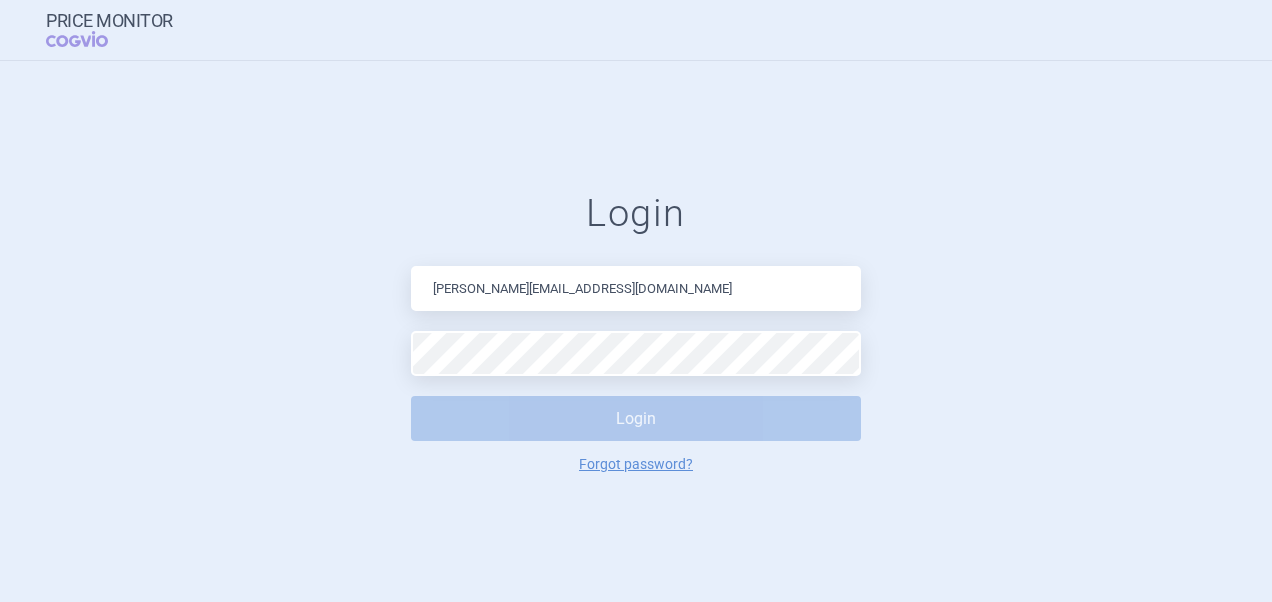 click on "Login" at bounding box center (636, 418) 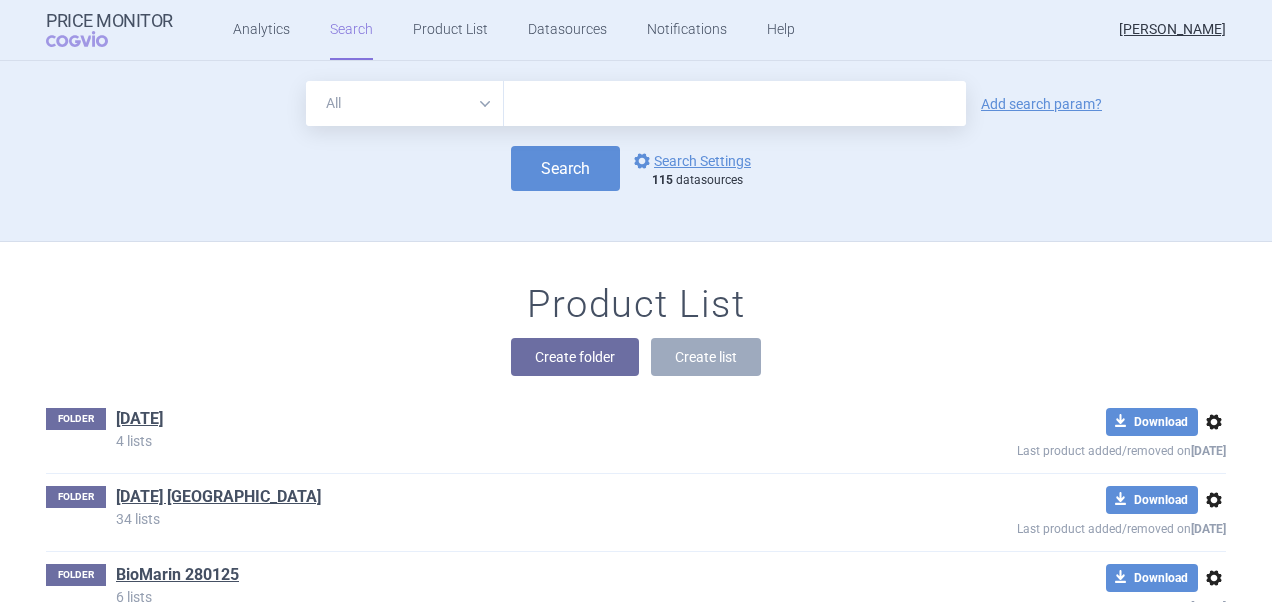 click at bounding box center (735, 103) 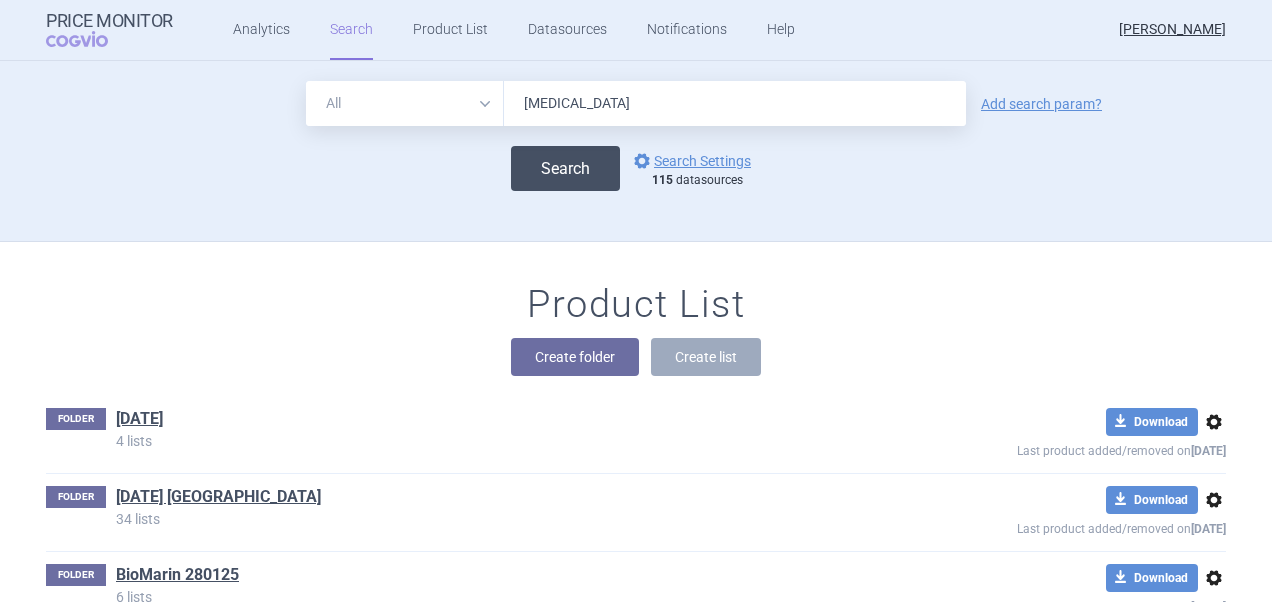 type on "[MEDICAL_DATA]" 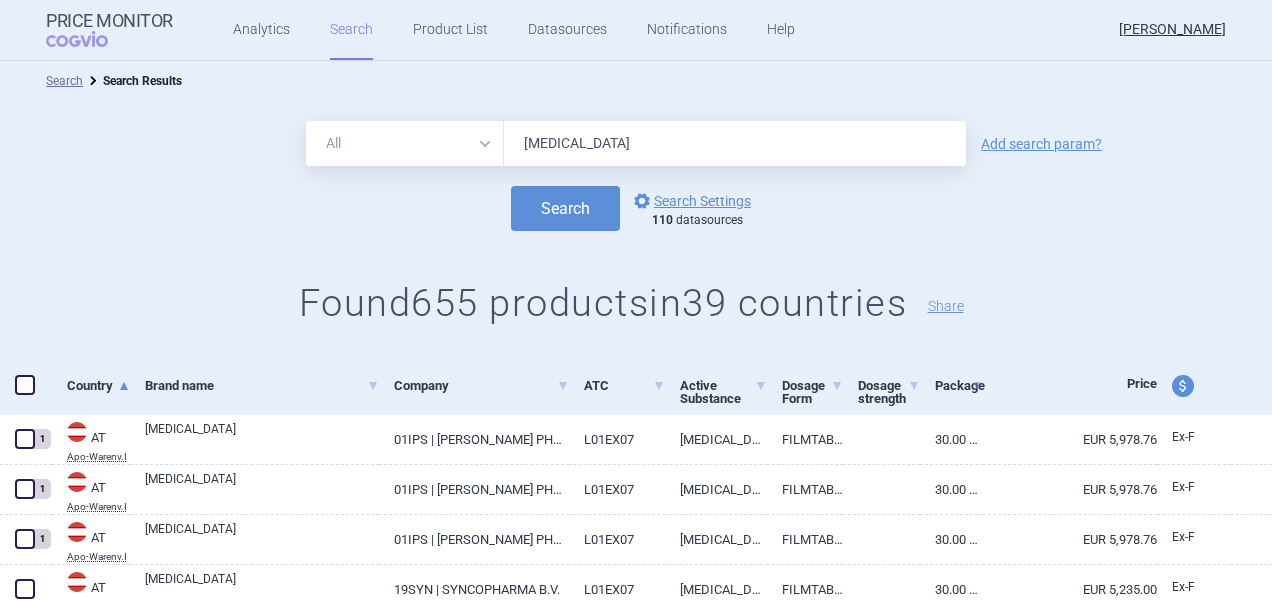 drag, startPoint x: 29, startPoint y: 384, endPoint x: 48, endPoint y: 386, distance: 19.104973 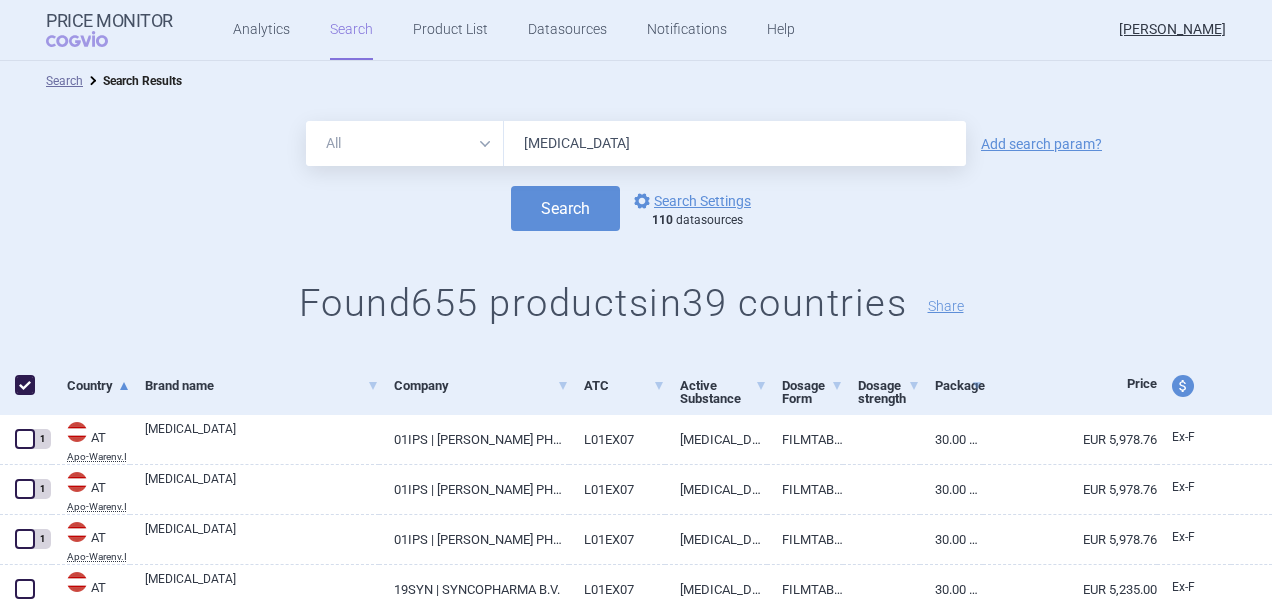 checkbox on "true" 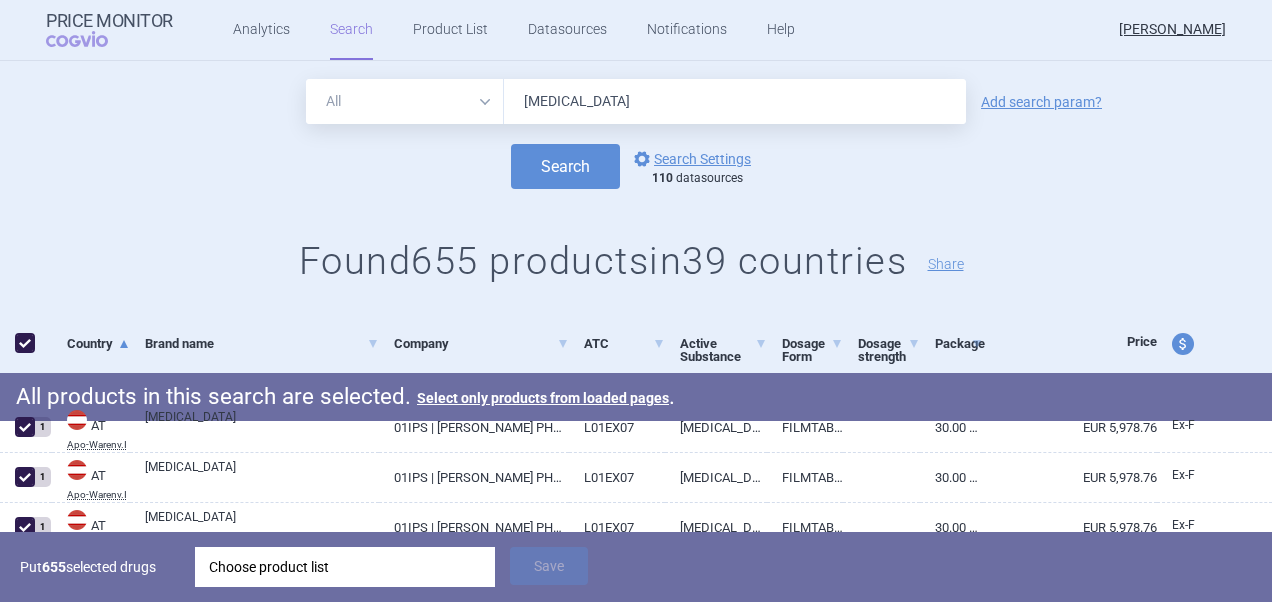 scroll, scrollTop: 100, scrollLeft: 0, axis: vertical 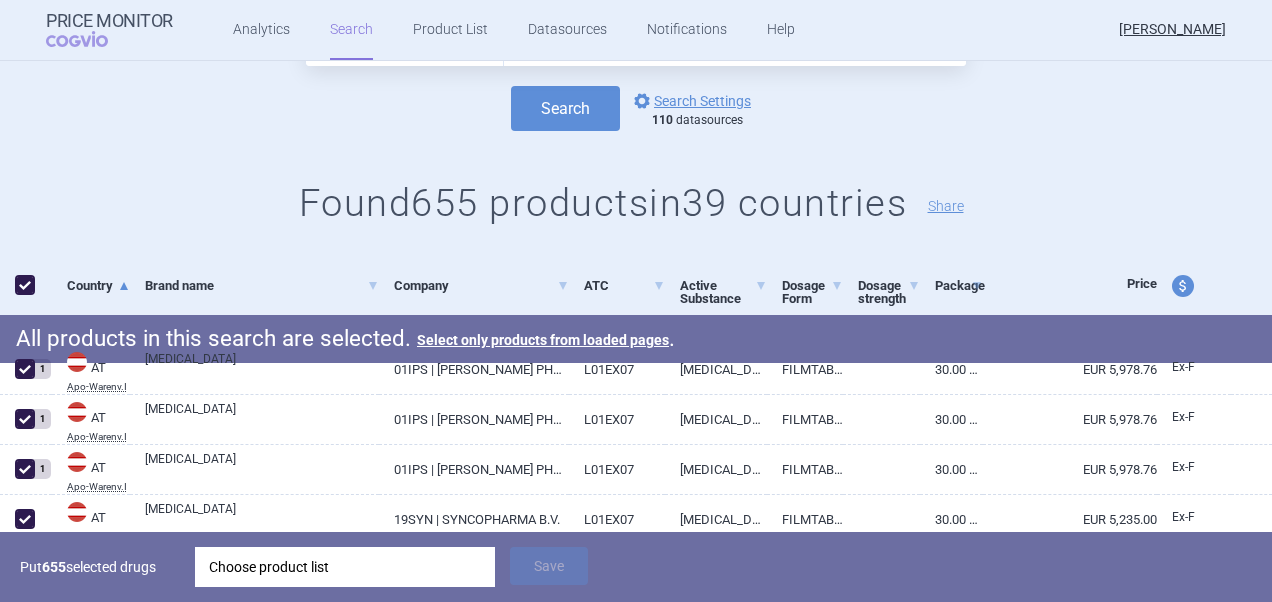 click on "Choose product list" at bounding box center (345, 567) 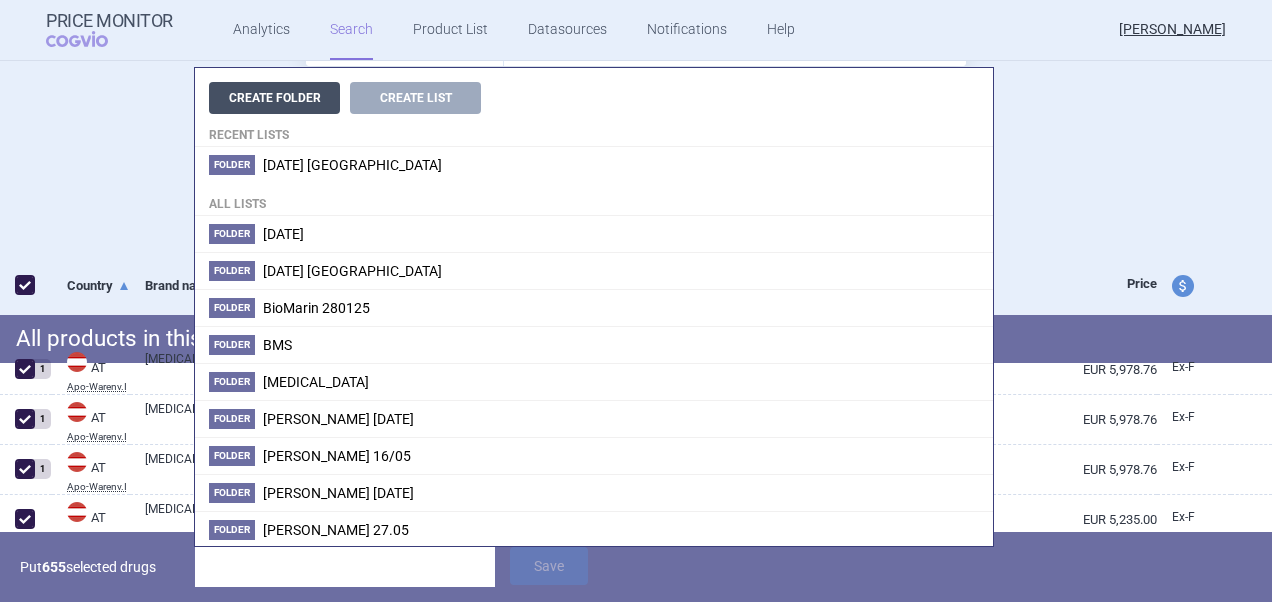 click on "Create Folder" at bounding box center [274, 98] 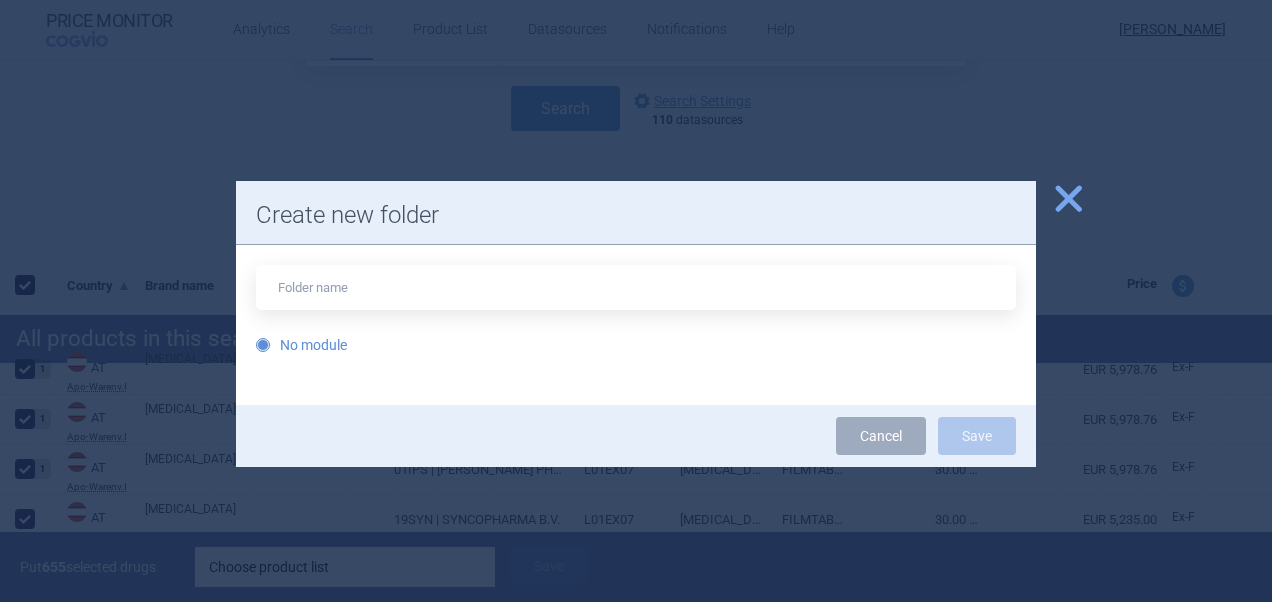 click at bounding box center (636, 287) 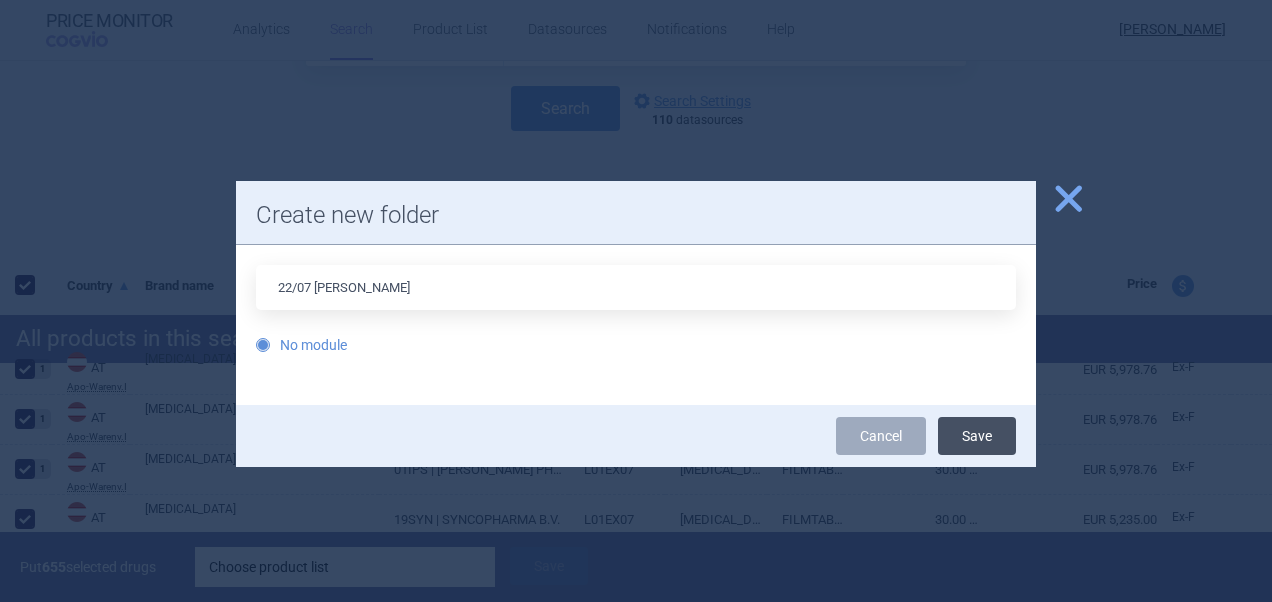 type on "22/07 [PERSON_NAME]" 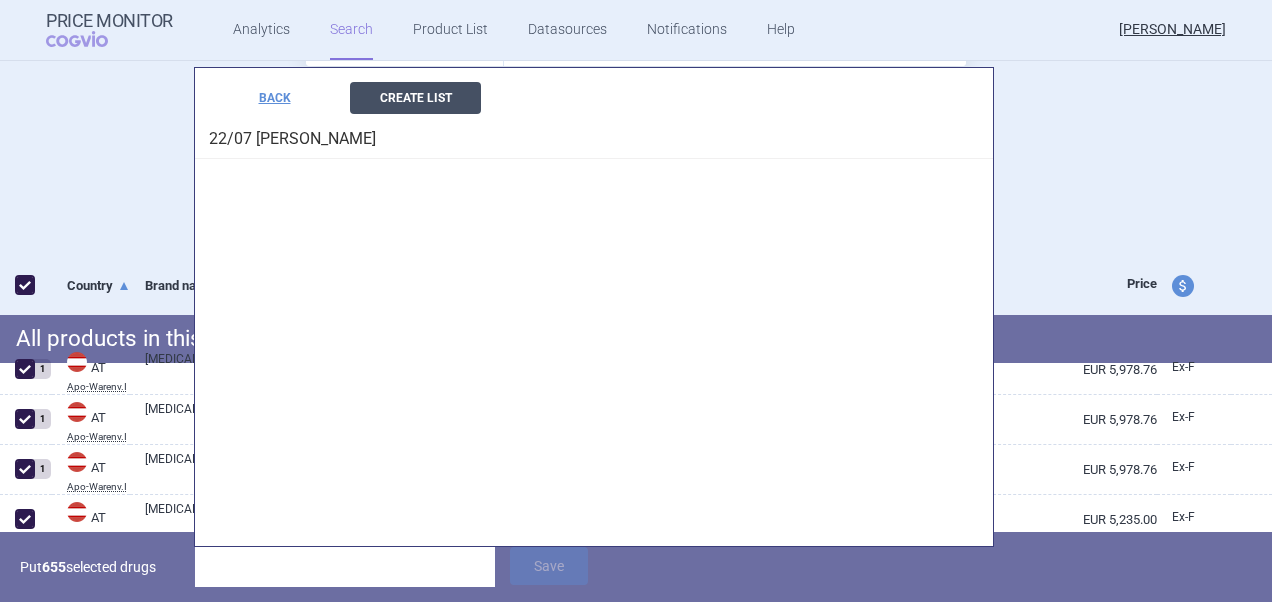 click on "Create List" at bounding box center (415, 98) 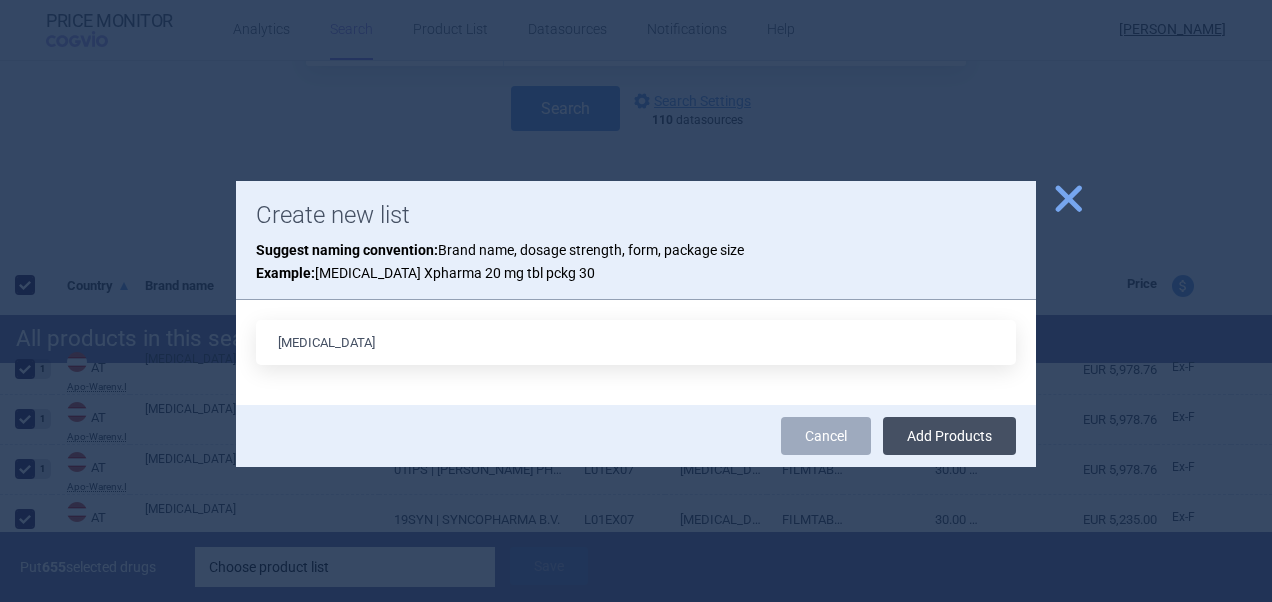 type on "[MEDICAL_DATA]" 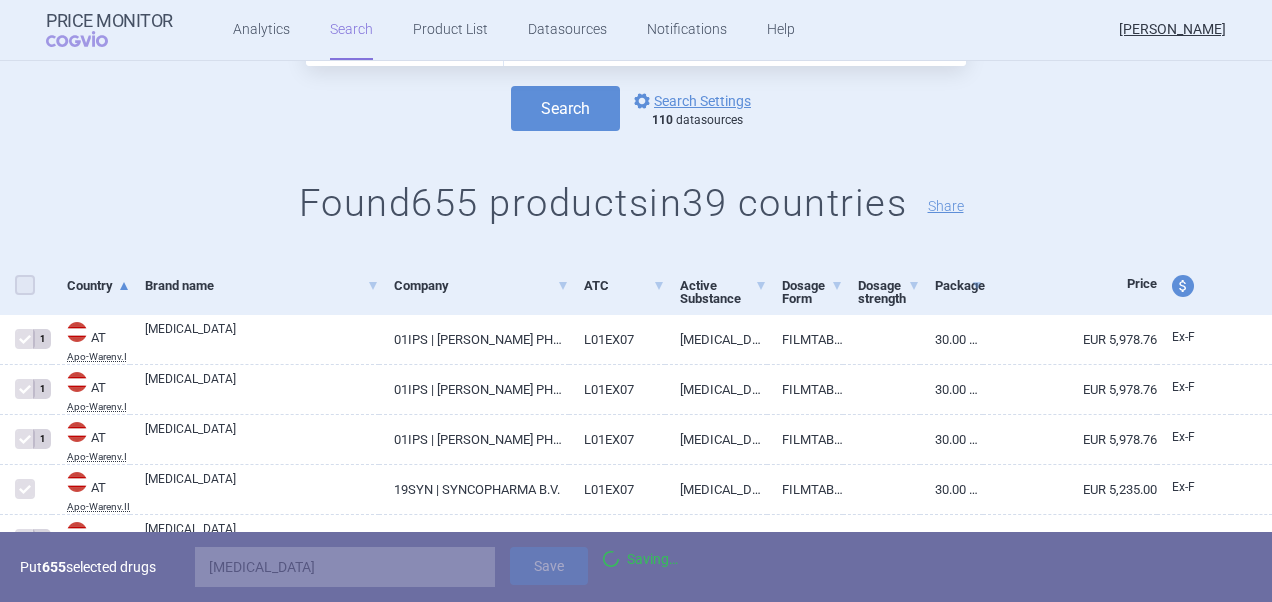 checkbox on "false" 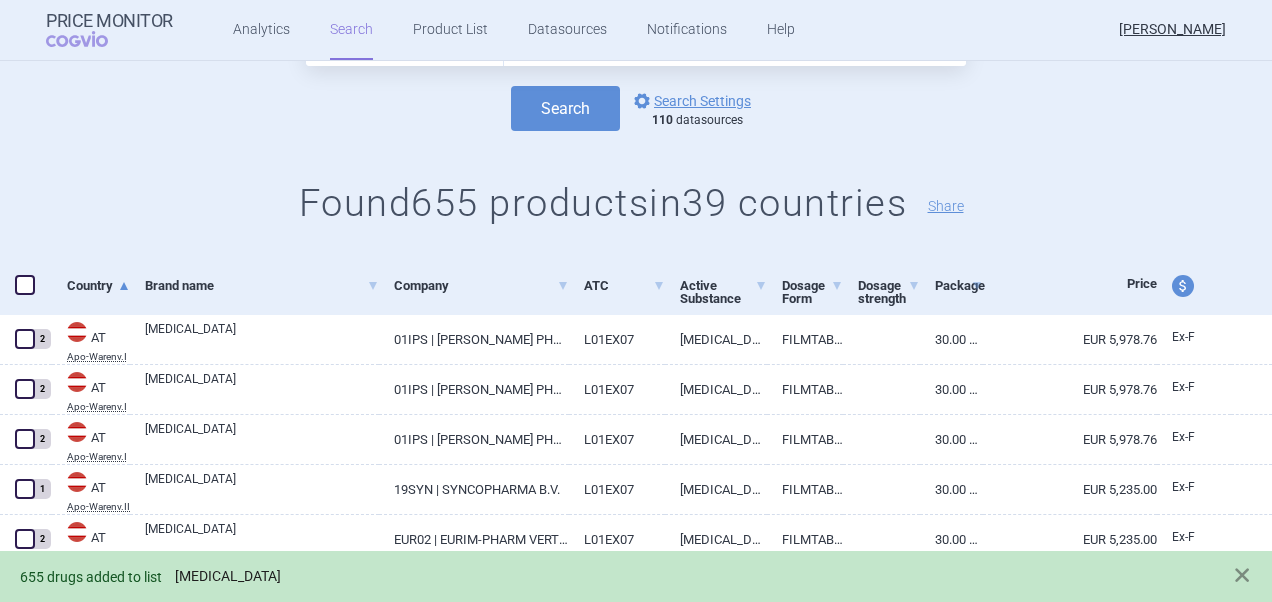 click on "[MEDICAL_DATA]" at bounding box center [228, 576] 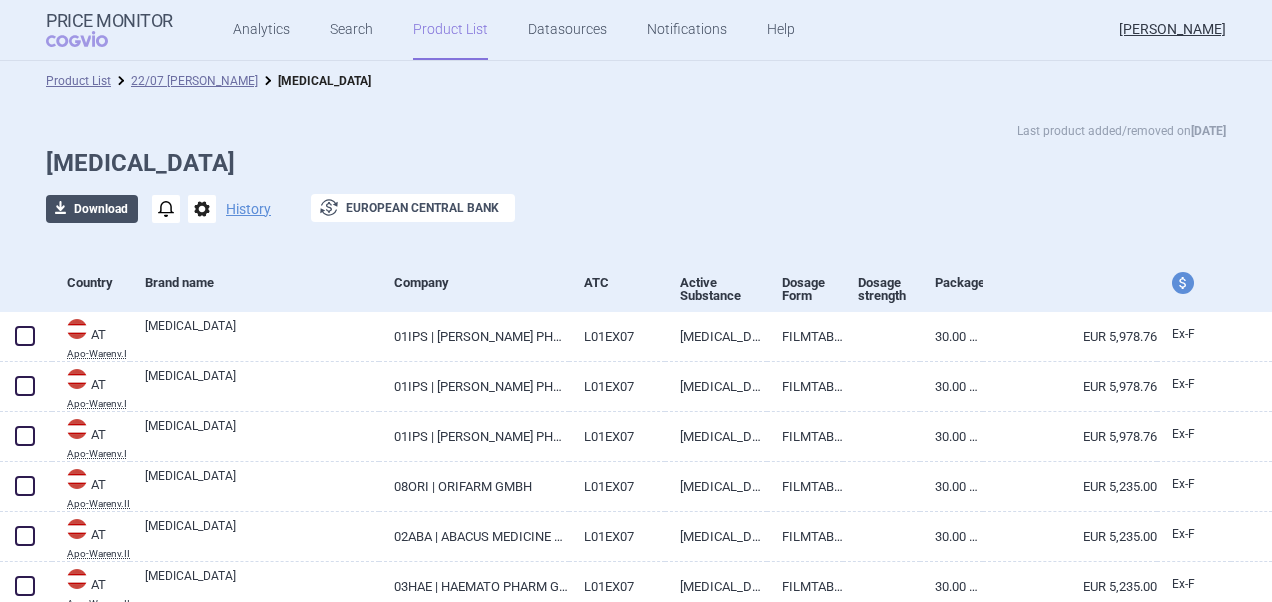 click on "download  Download" at bounding box center (92, 209) 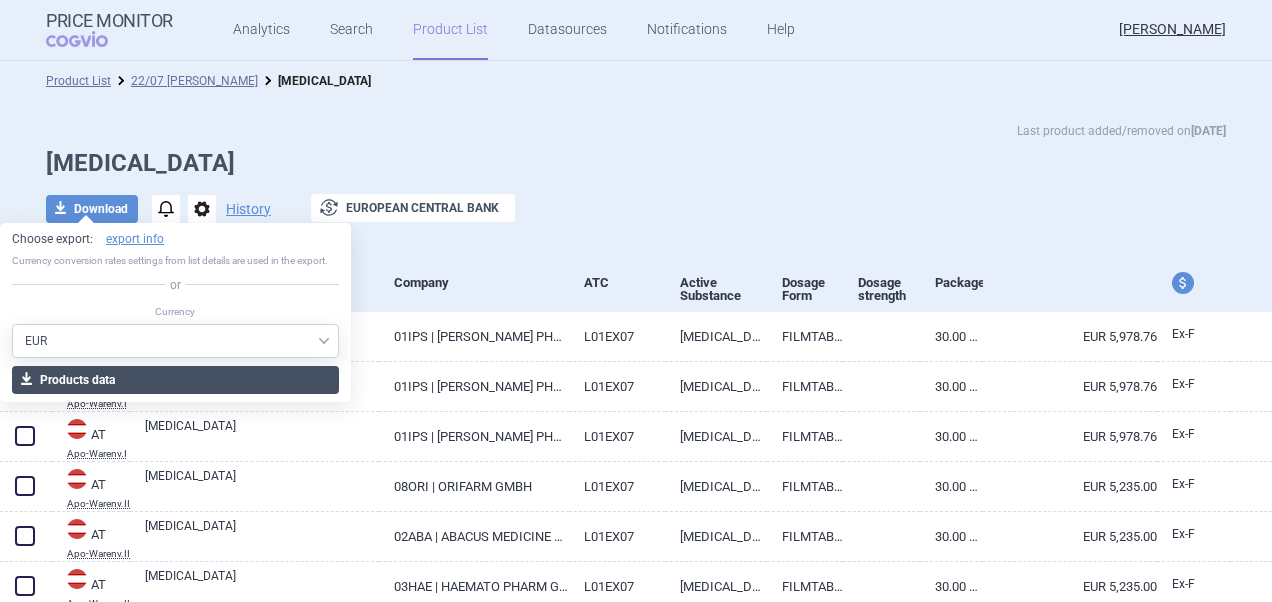 click on "download  Products data" at bounding box center [175, 380] 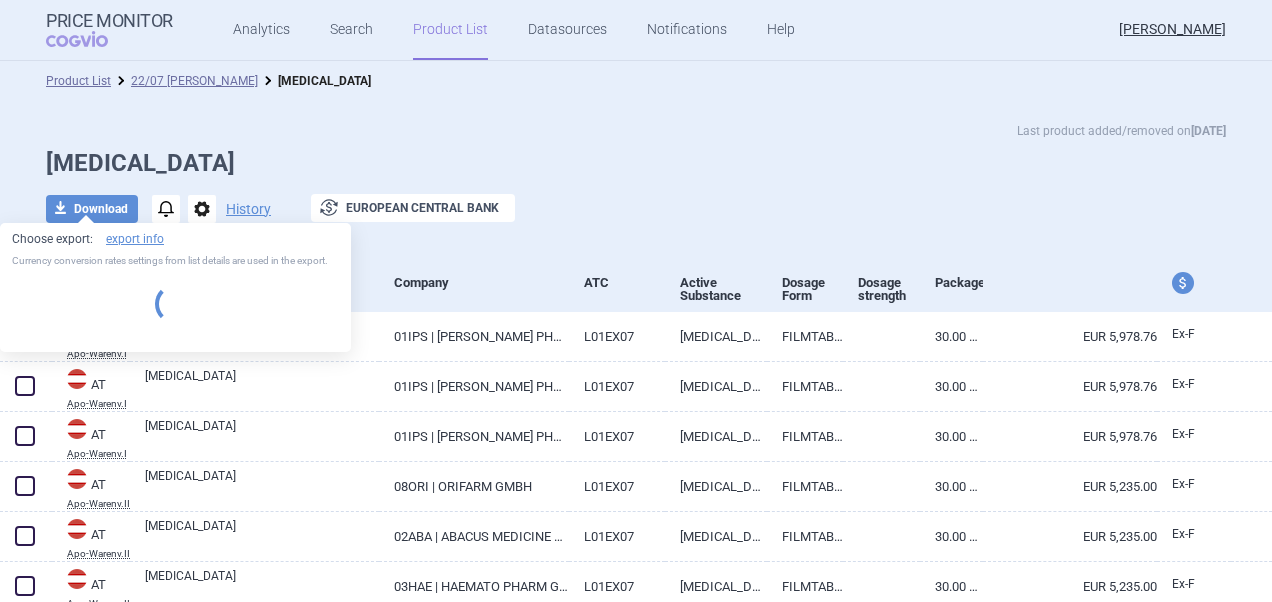select on "EUR" 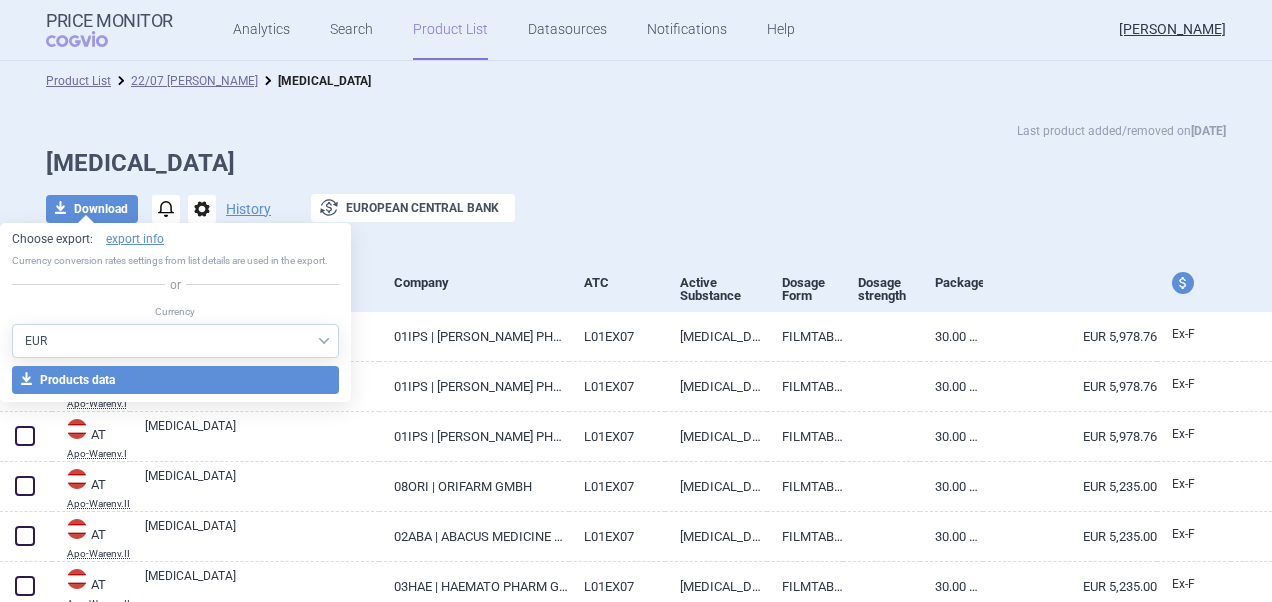 click on "Last product added/removed on  [DATE]" at bounding box center (636, 131) 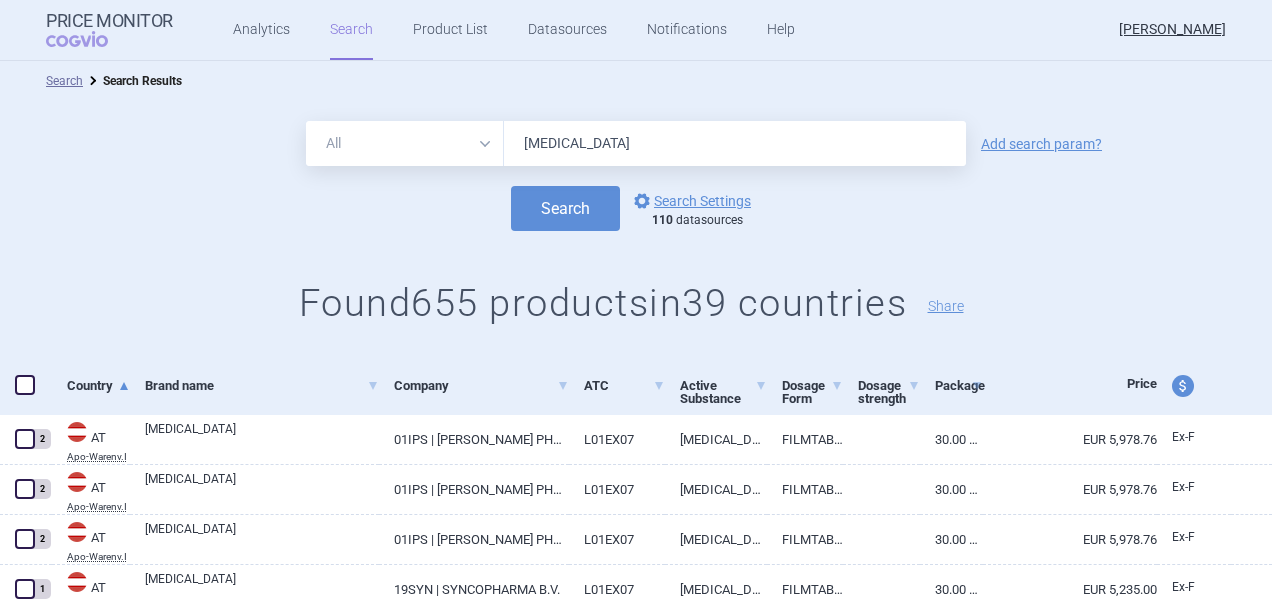drag, startPoint x: 618, startPoint y: 144, endPoint x: 510, endPoint y: 151, distance: 108.226616 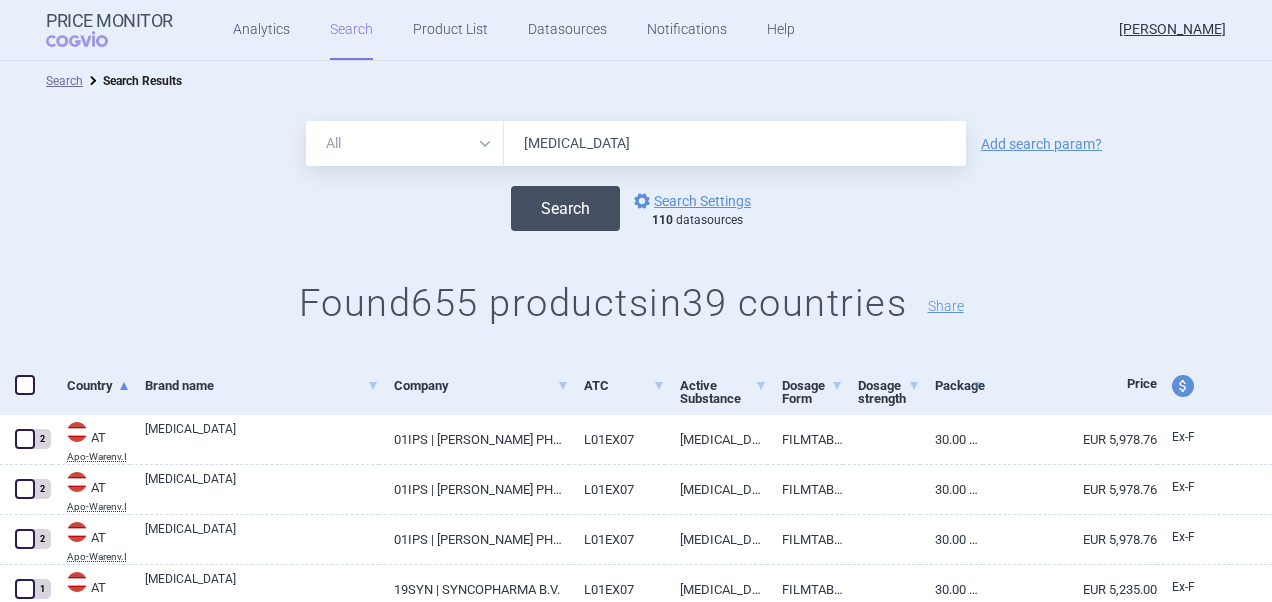 type on "[MEDICAL_DATA]" 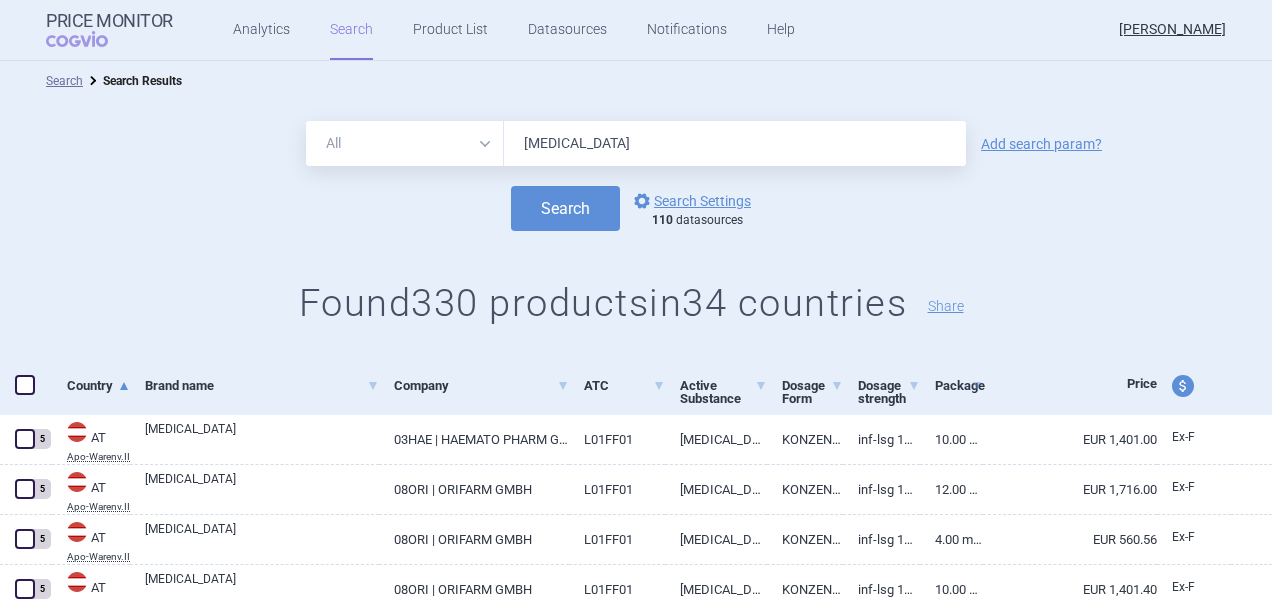 click at bounding box center (25, 385) 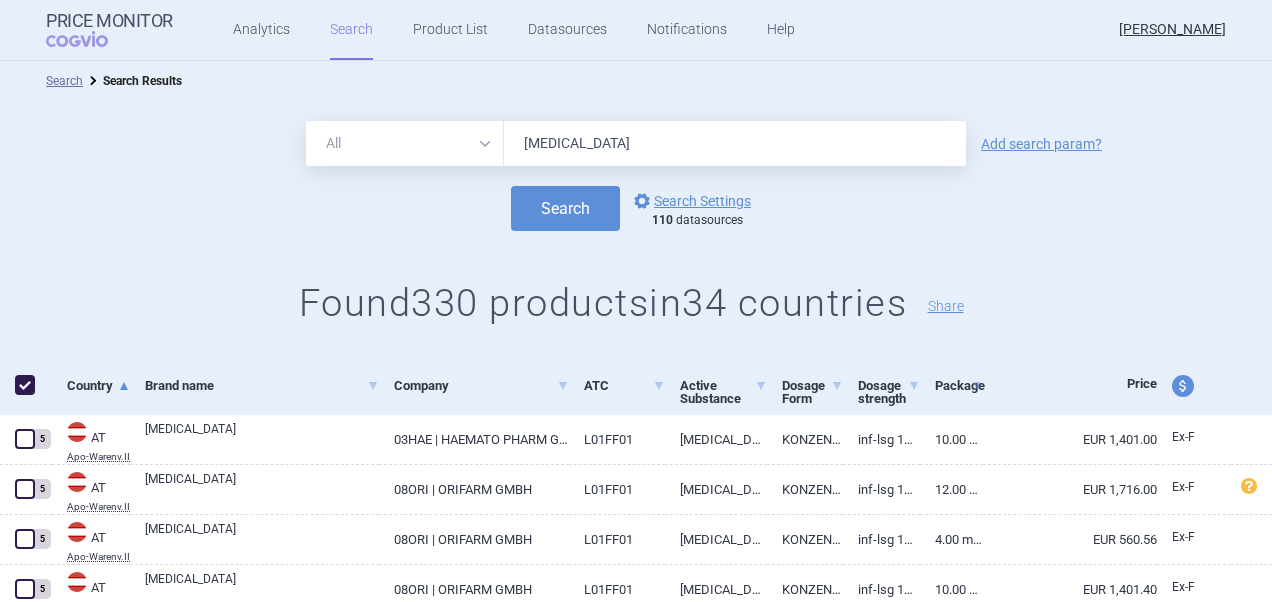 checkbox on "true" 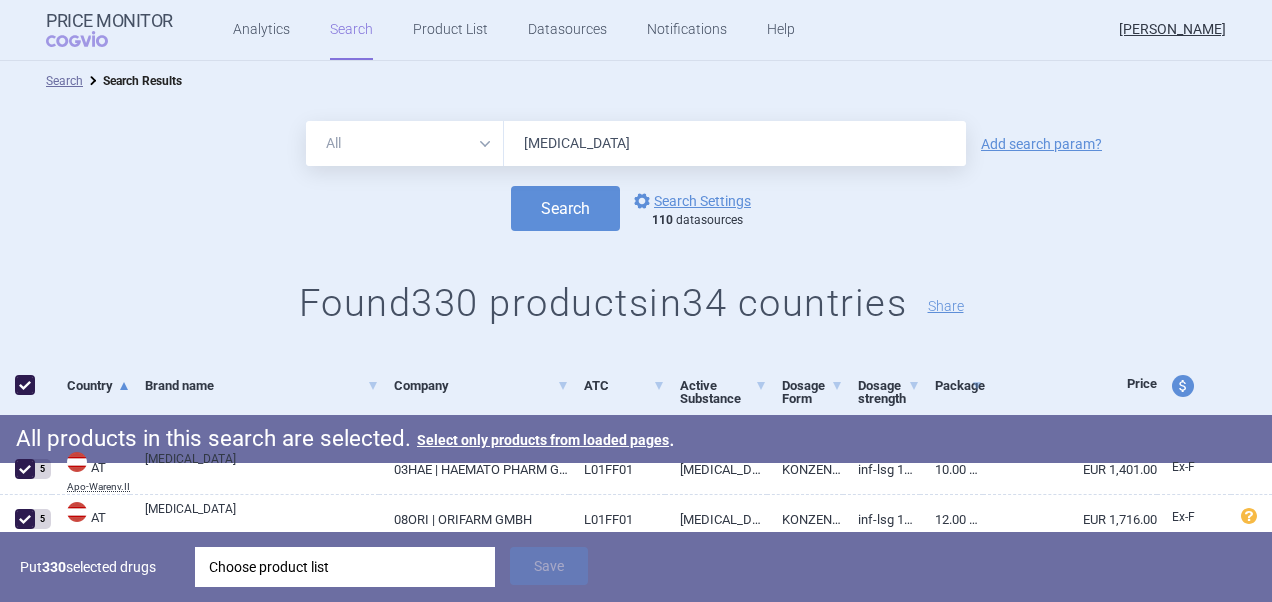 click on "Choose product list" at bounding box center [345, 567] 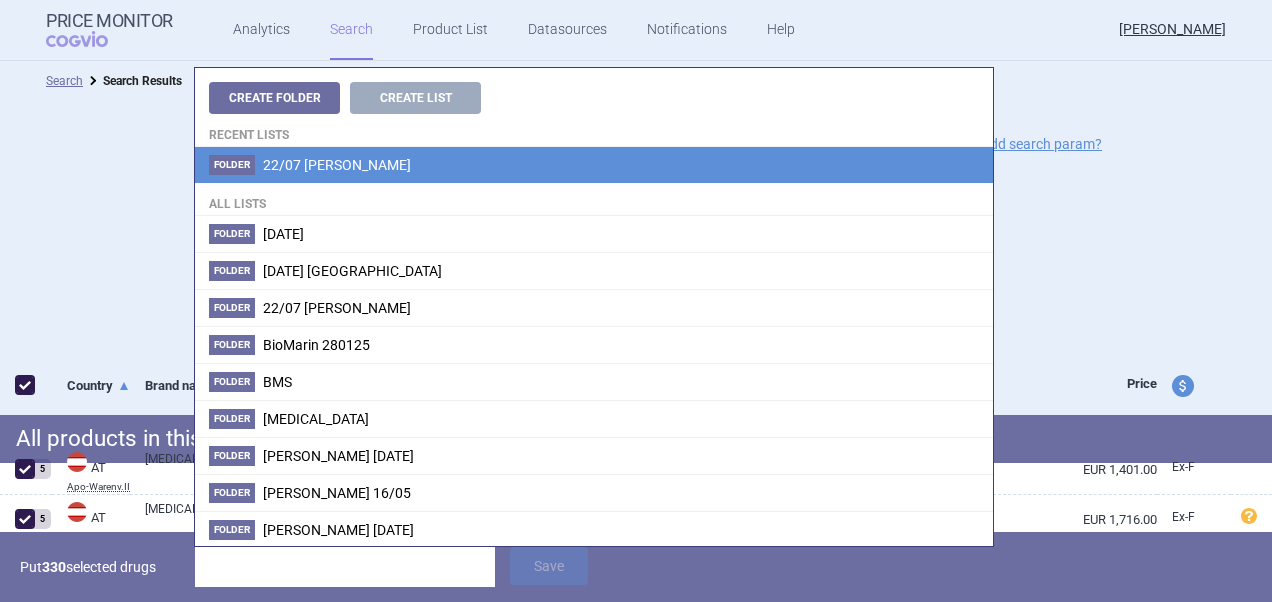 click on "Folder 22/07 [PERSON_NAME]" at bounding box center (594, 165) 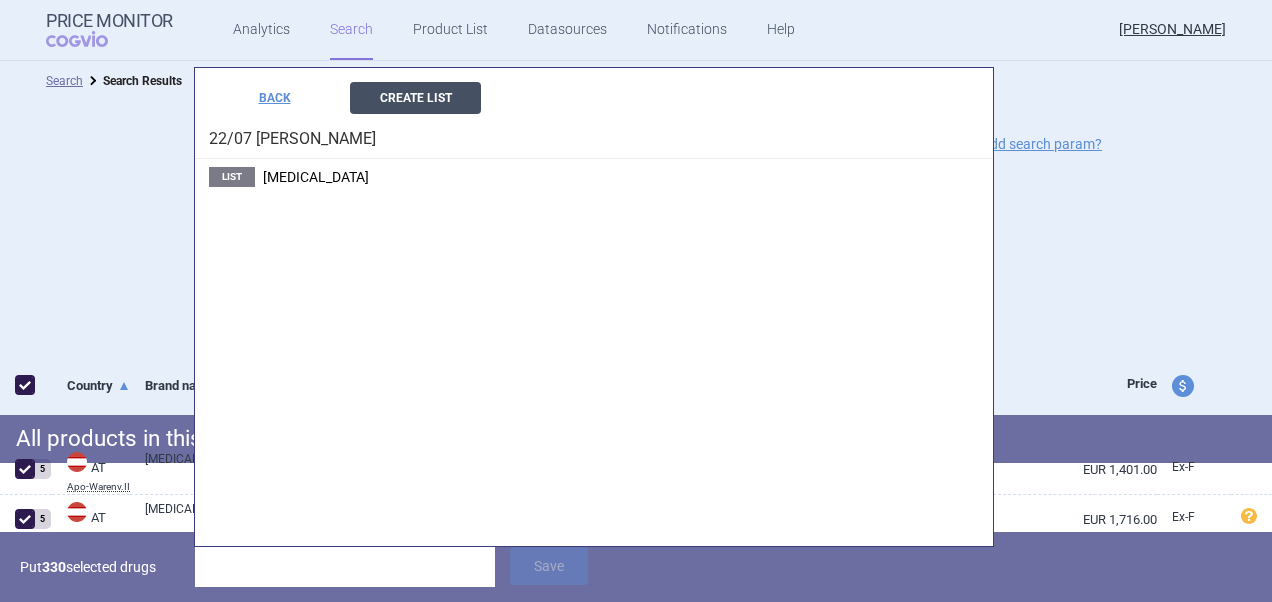 click on "Create List" at bounding box center (415, 98) 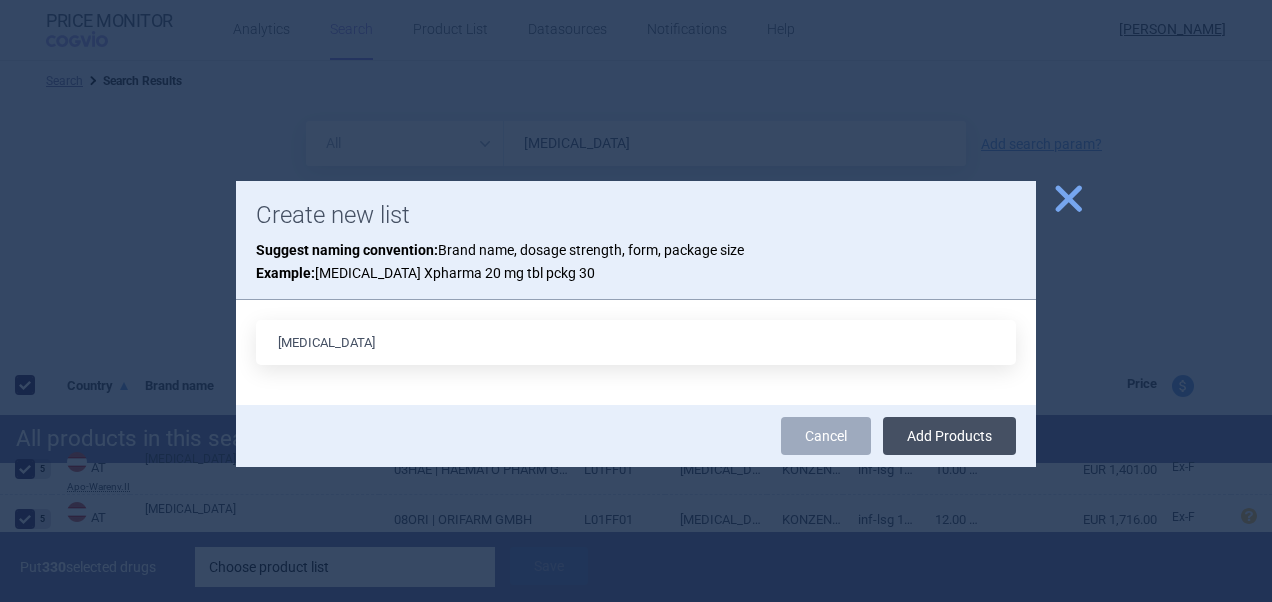 type on "[MEDICAL_DATA]" 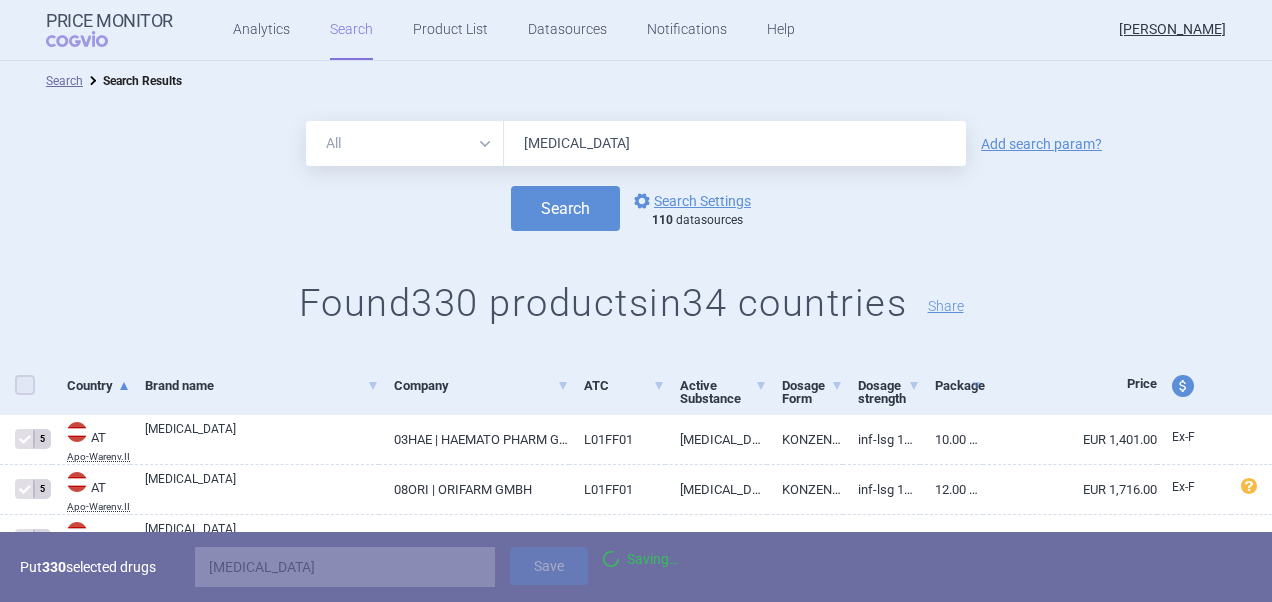 checkbox on "false" 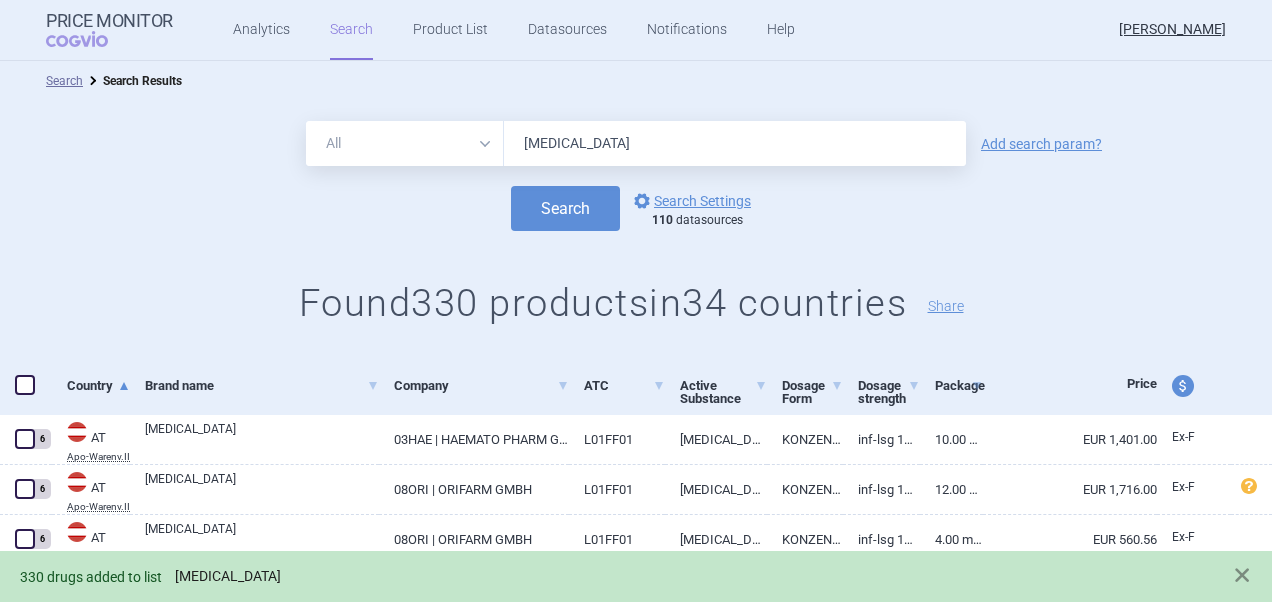 click on "[MEDICAL_DATA]" at bounding box center [228, 576] 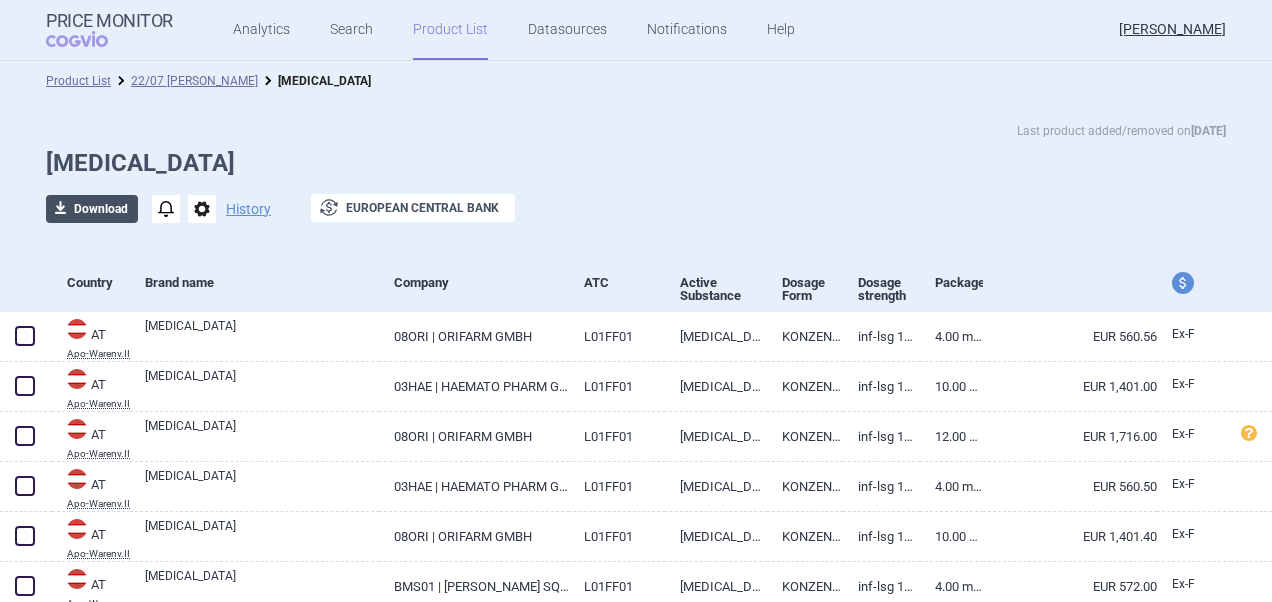 click on "download  Download" at bounding box center (92, 209) 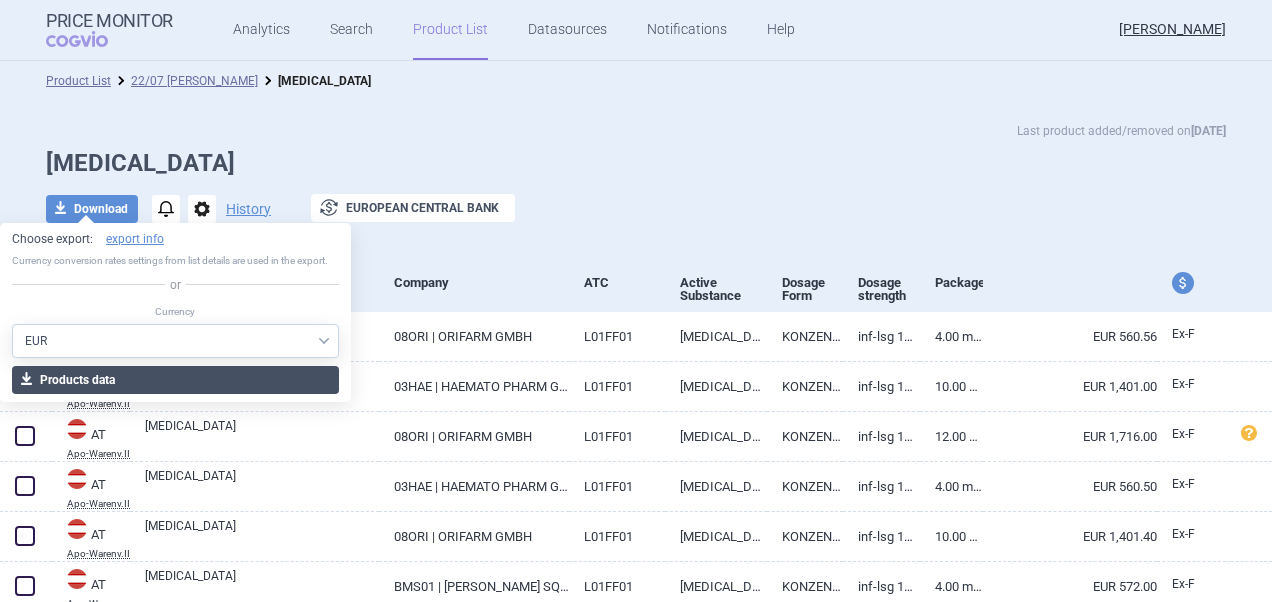 click on "download  Products data" at bounding box center [175, 380] 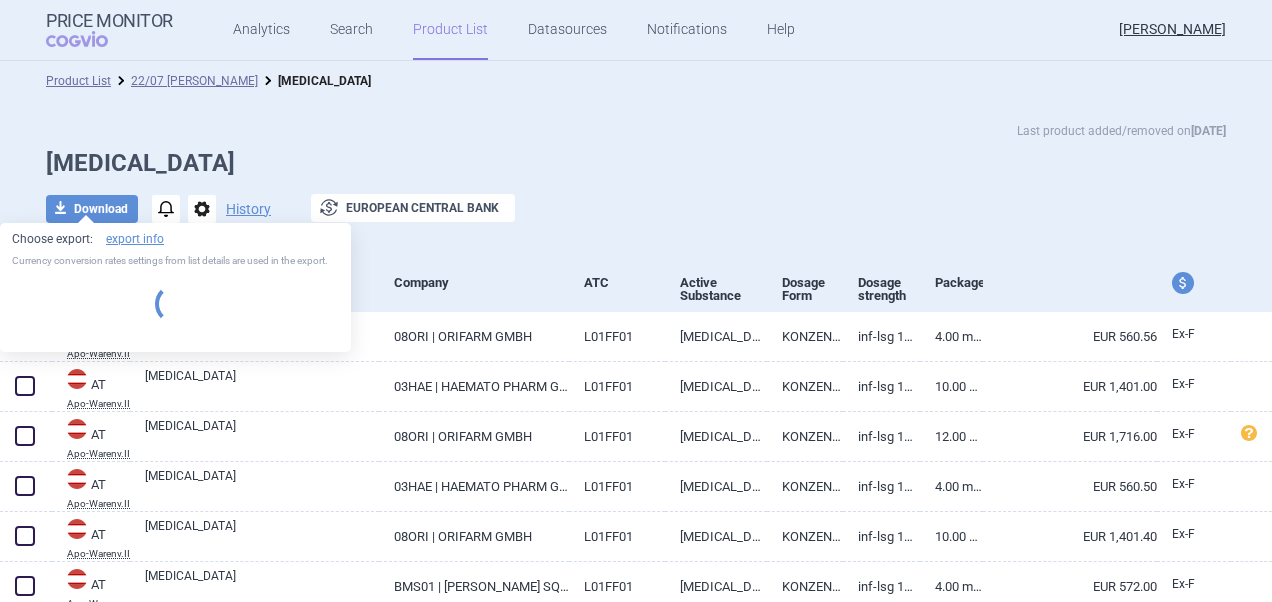 select on "EUR" 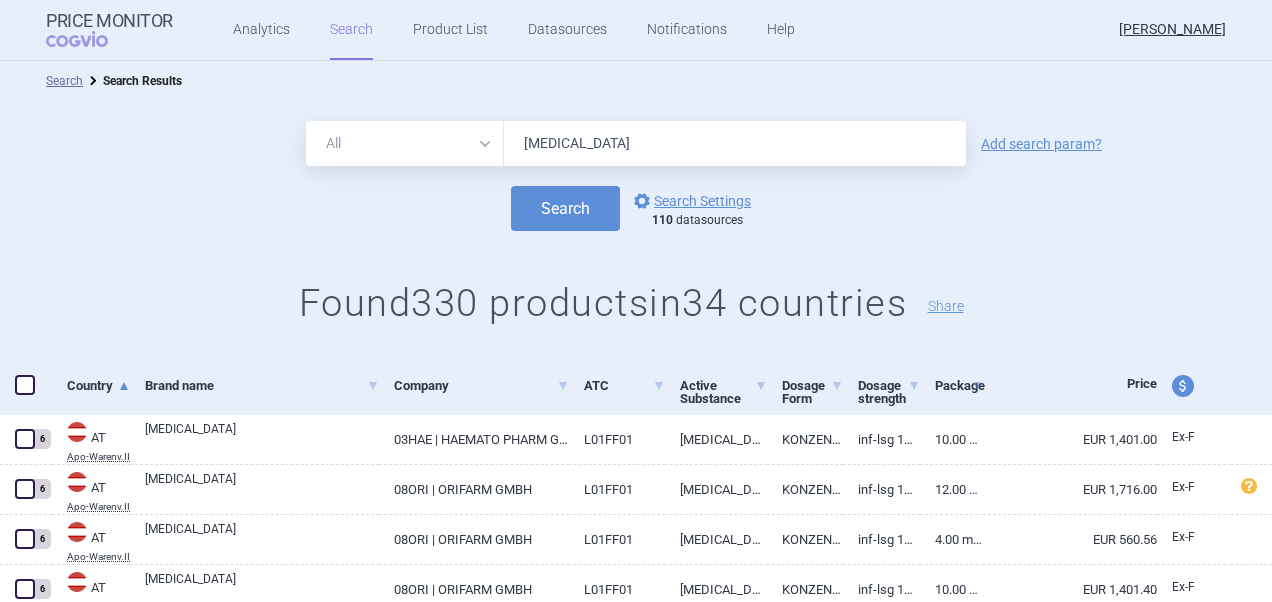 drag, startPoint x: 595, startPoint y: 140, endPoint x: 495, endPoint y: 140, distance: 100 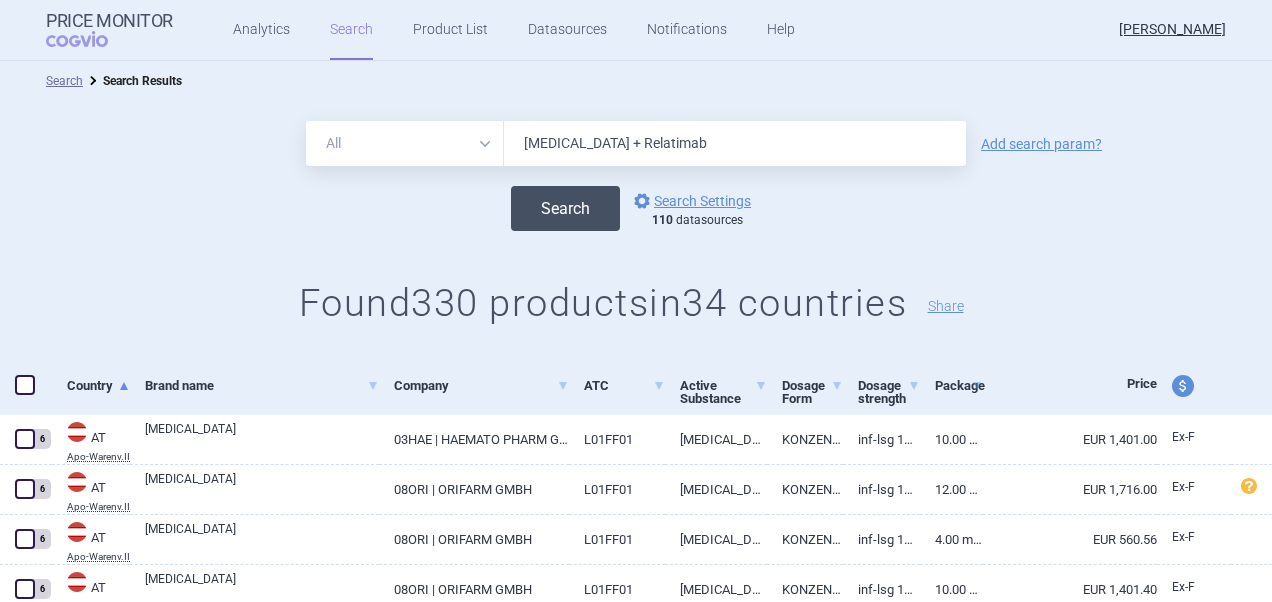 click on "Search" at bounding box center [565, 208] 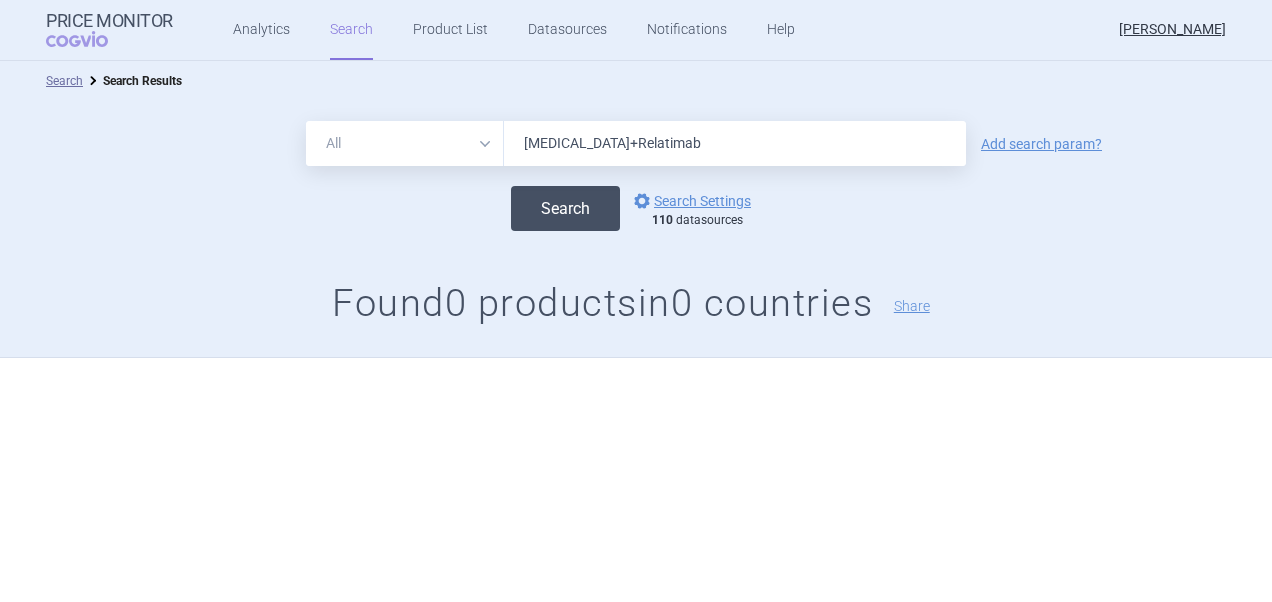 click on "Search" at bounding box center (565, 208) 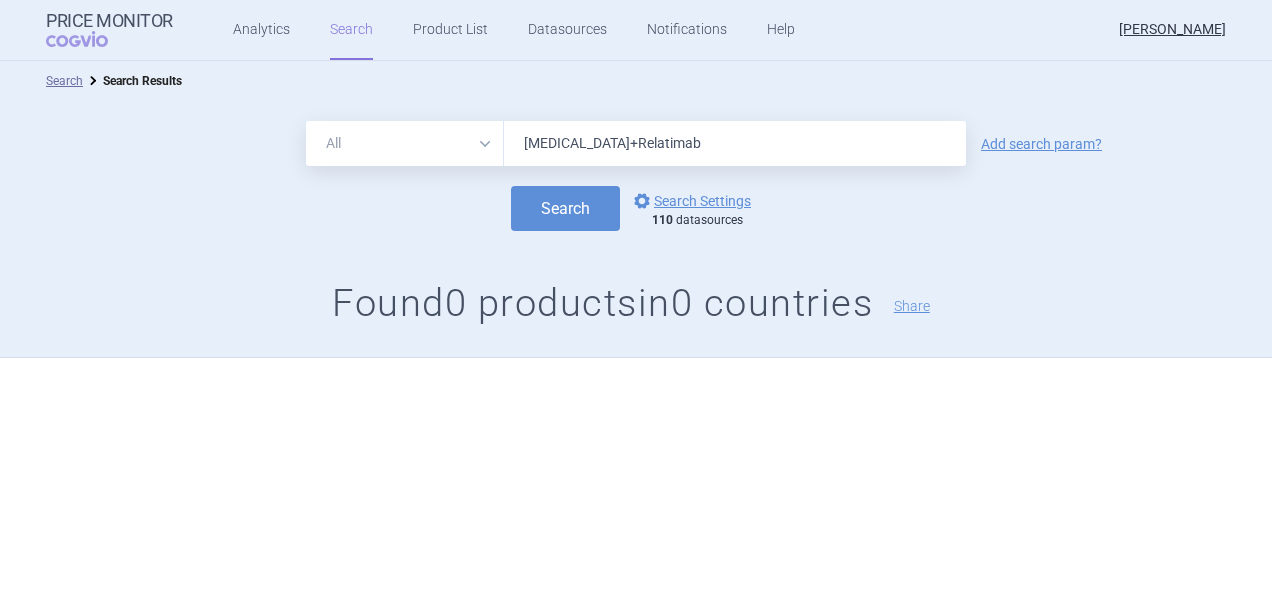 click on "[MEDICAL_DATA]+Relatimab" at bounding box center [735, 143] 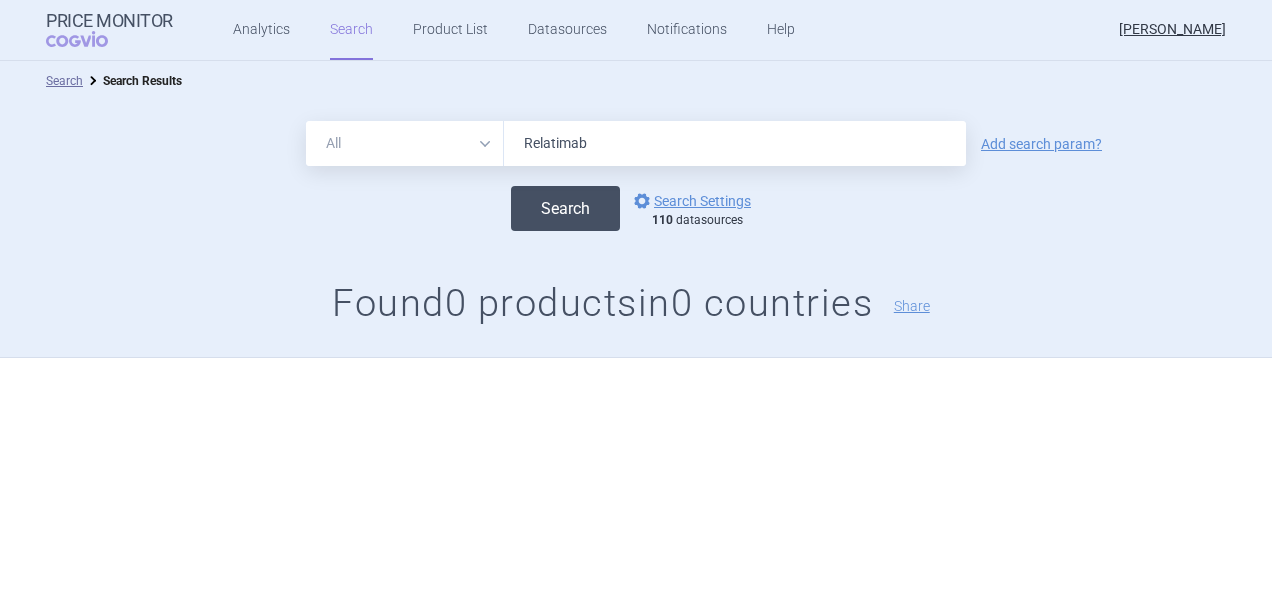click on "Search" at bounding box center [565, 208] 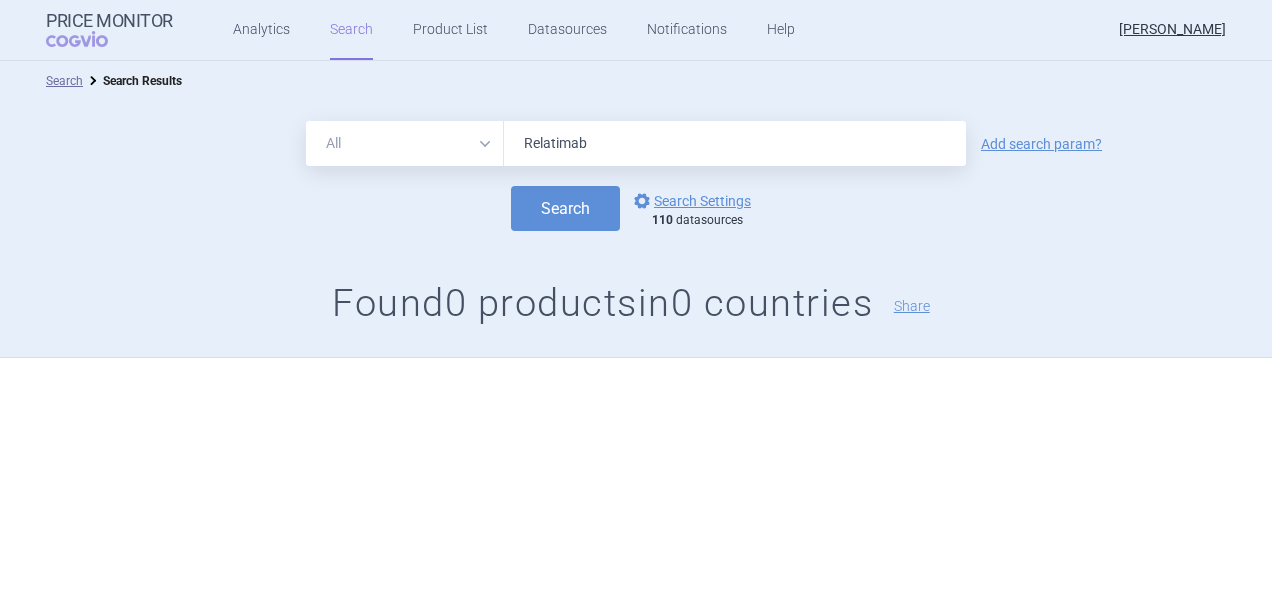 click on "Relatimab" at bounding box center (735, 143) 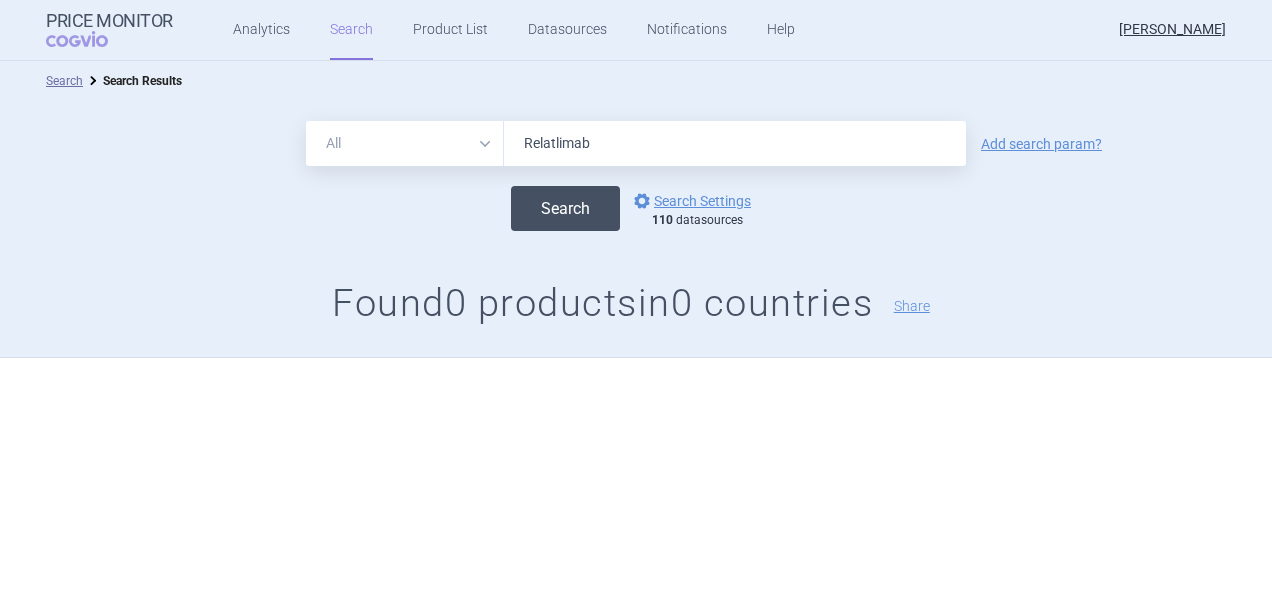 type on "Relatlimab" 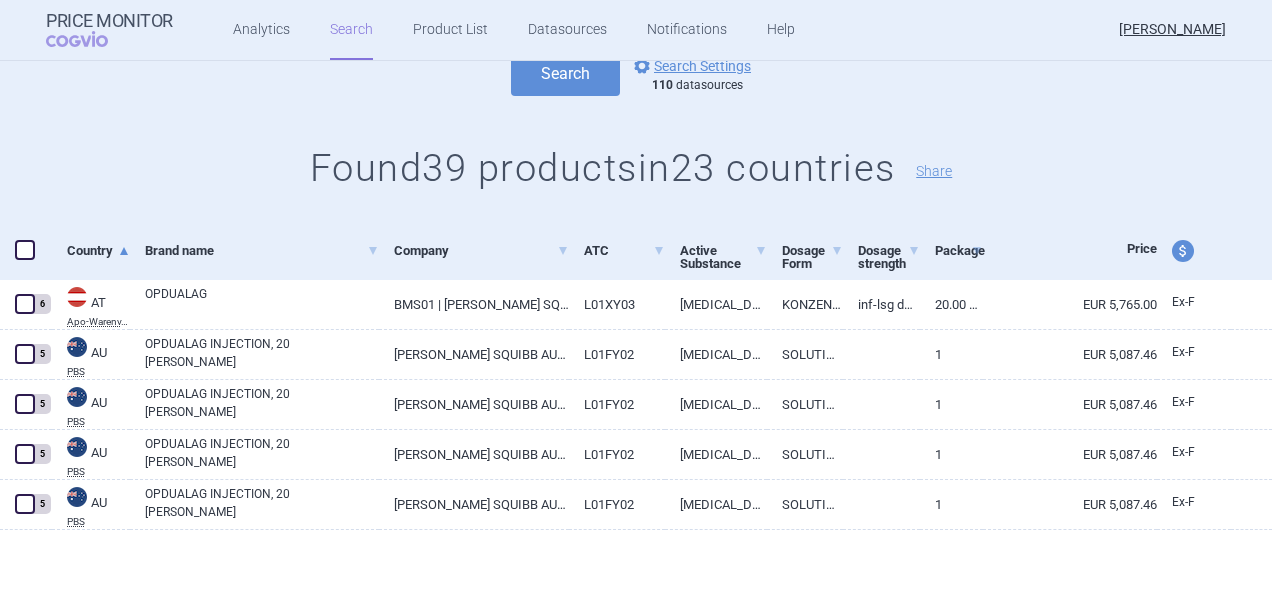 scroll, scrollTop: 0, scrollLeft: 0, axis: both 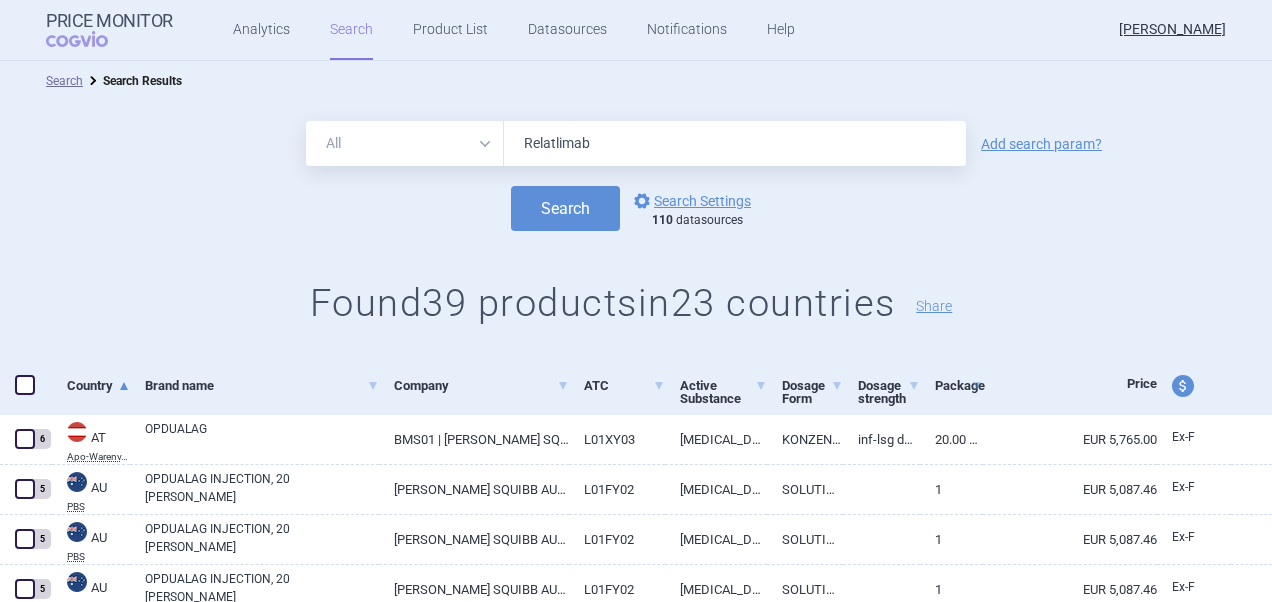 click at bounding box center [25, 385] 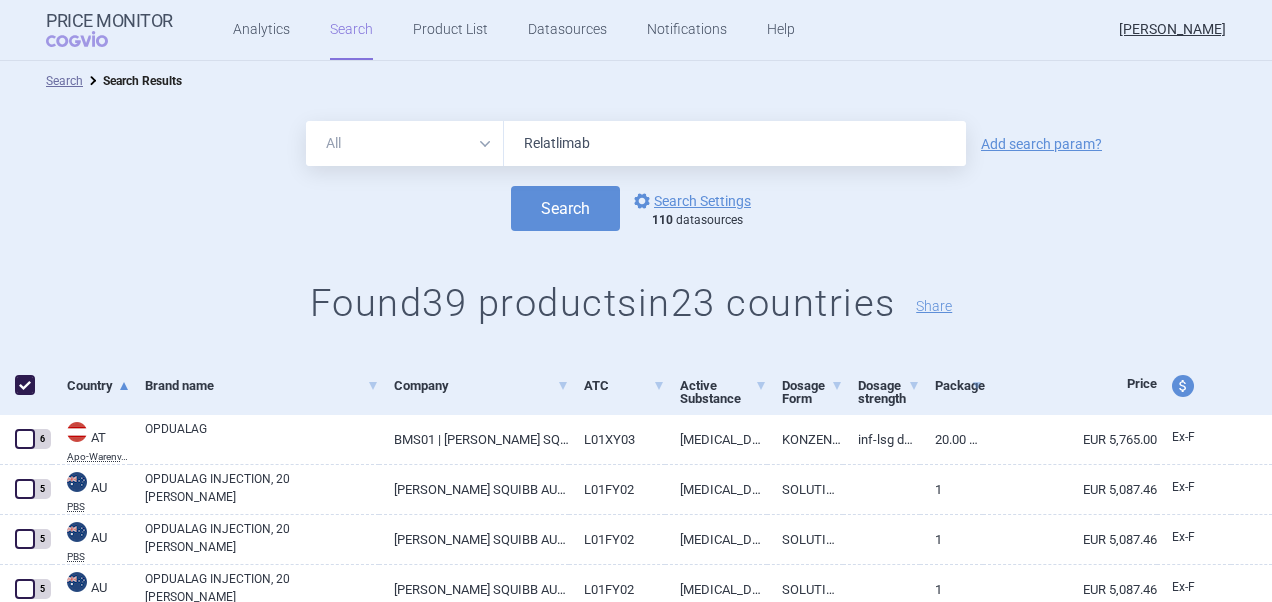 checkbox on "true" 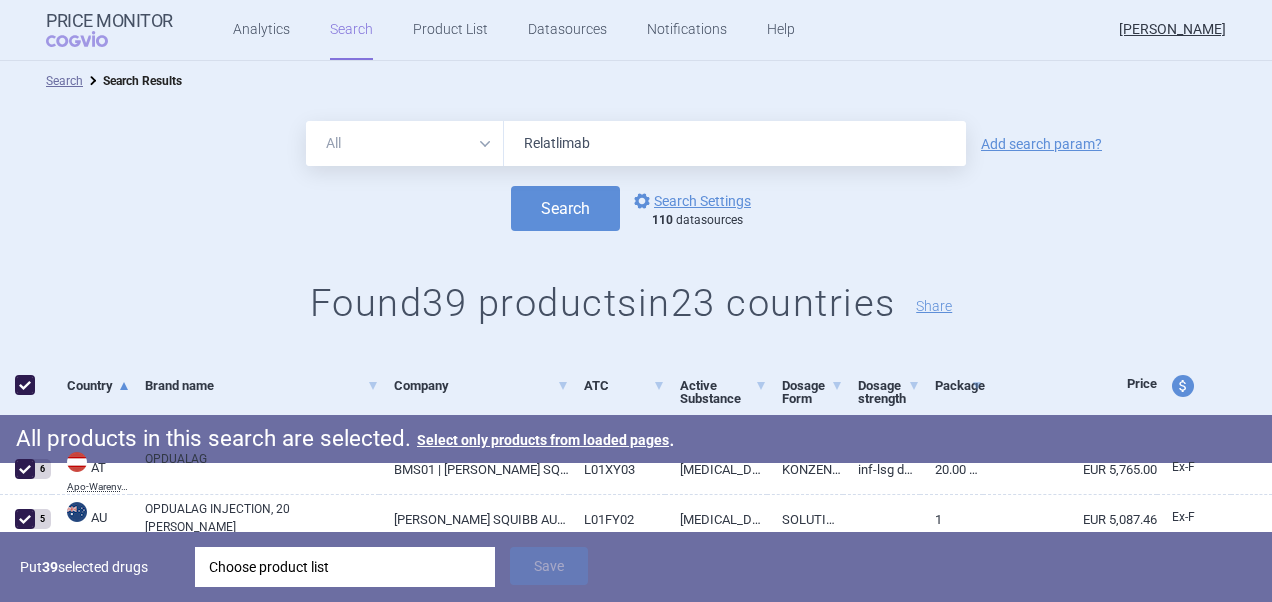 click on "Choose product list" at bounding box center [345, 567] 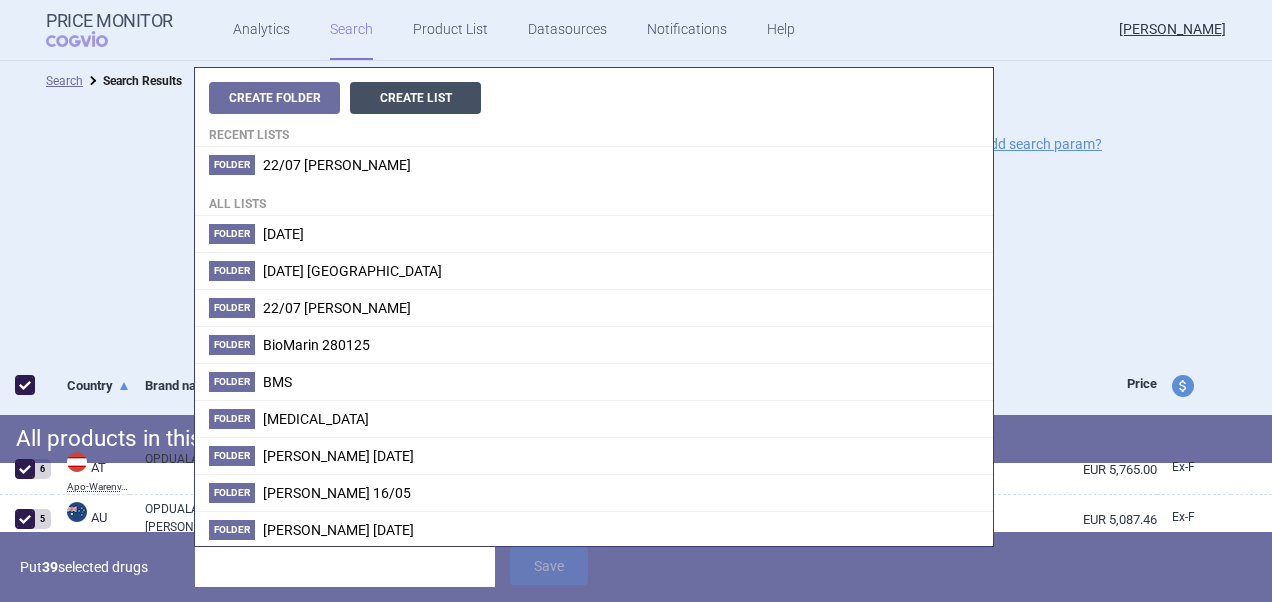 click on "Create List" at bounding box center (415, 98) 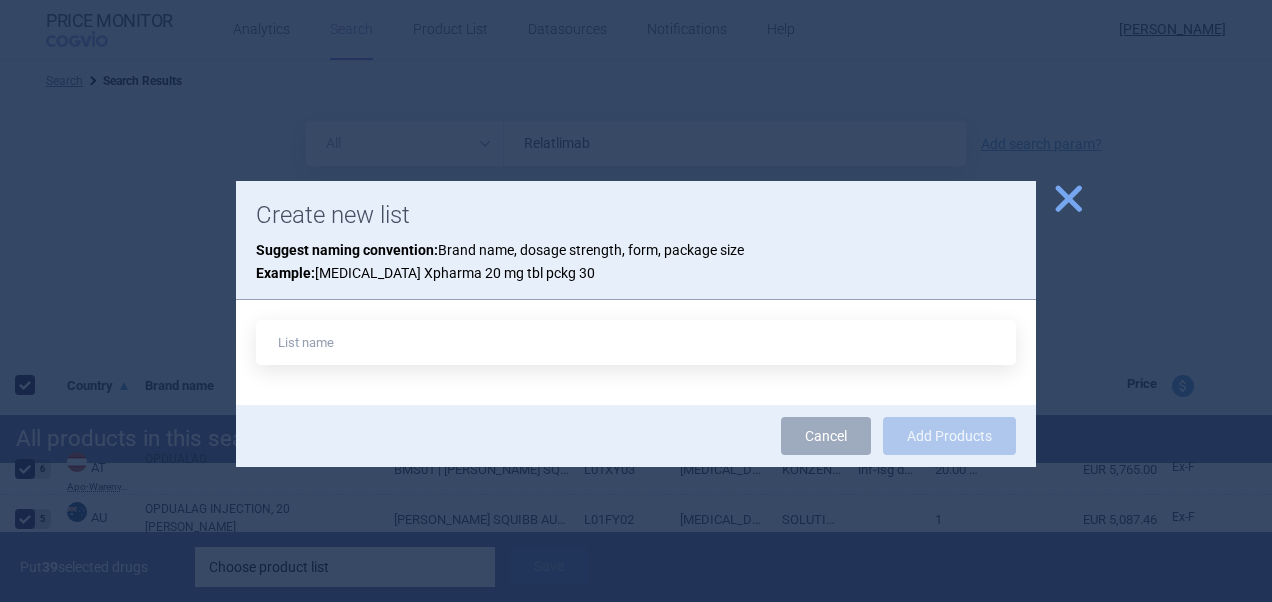 click at bounding box center [636, 342] 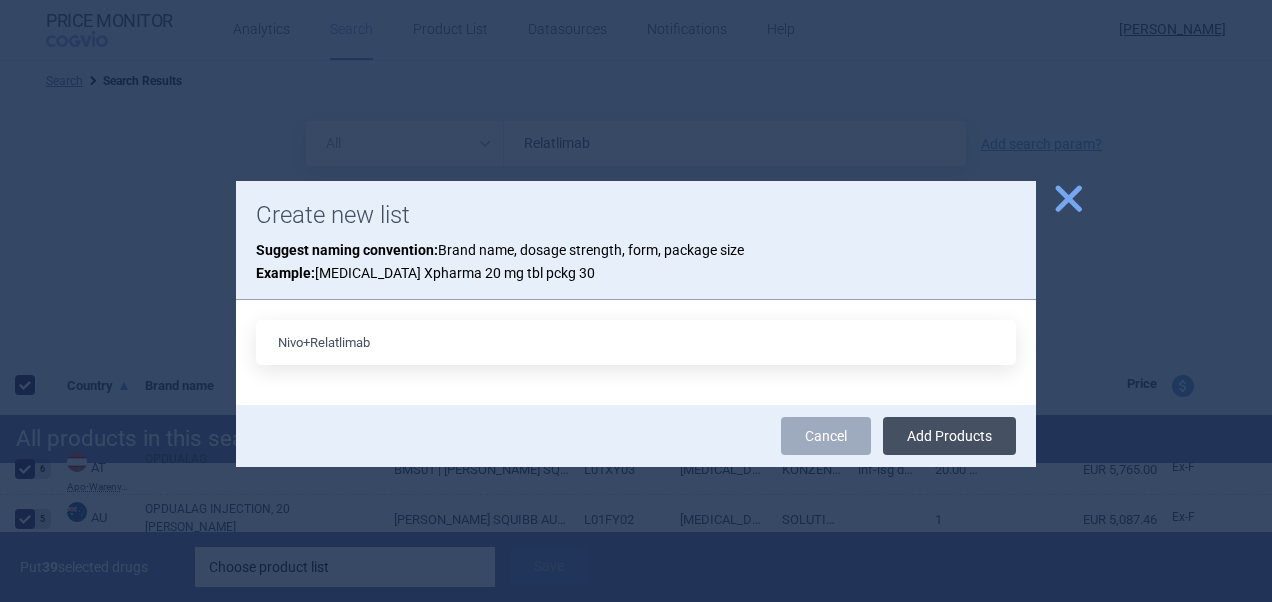 type on "Nivo+Relatlimab" 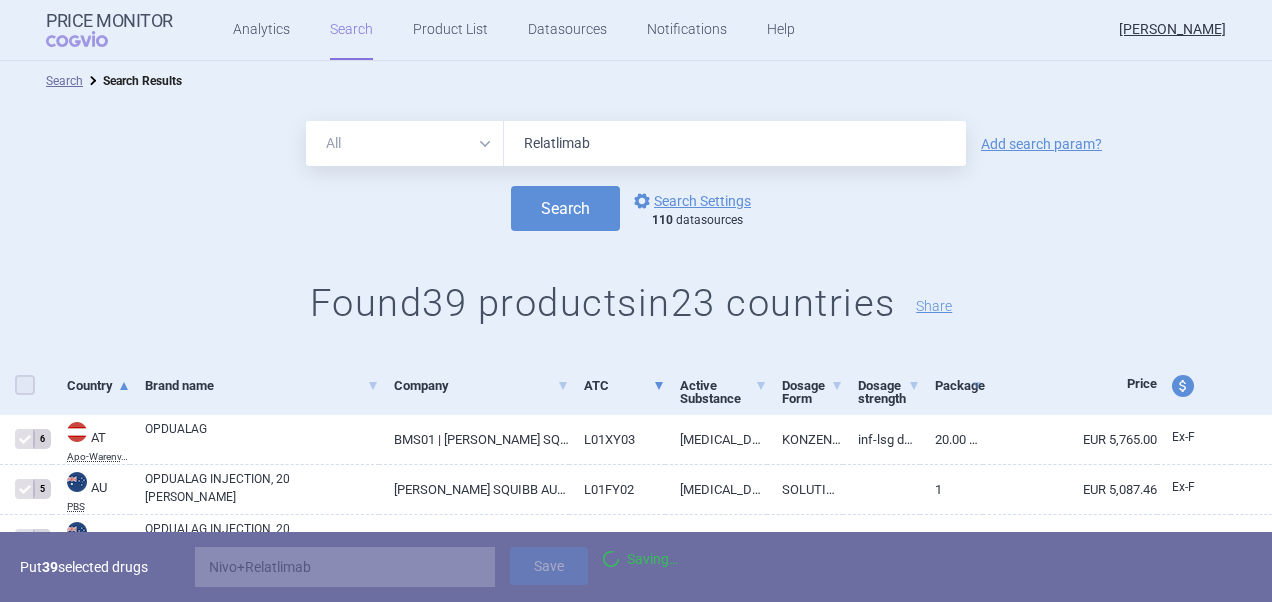 checkbox on "false" 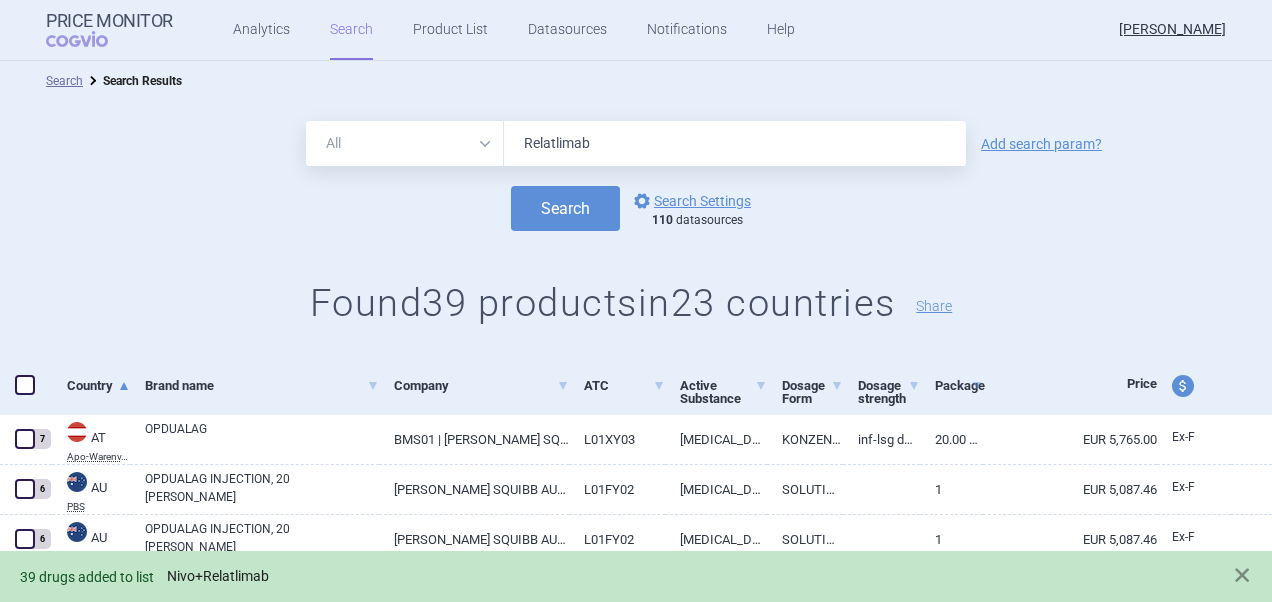 click on "Nivo+Relatlimab" at bounding box center (218, 576) 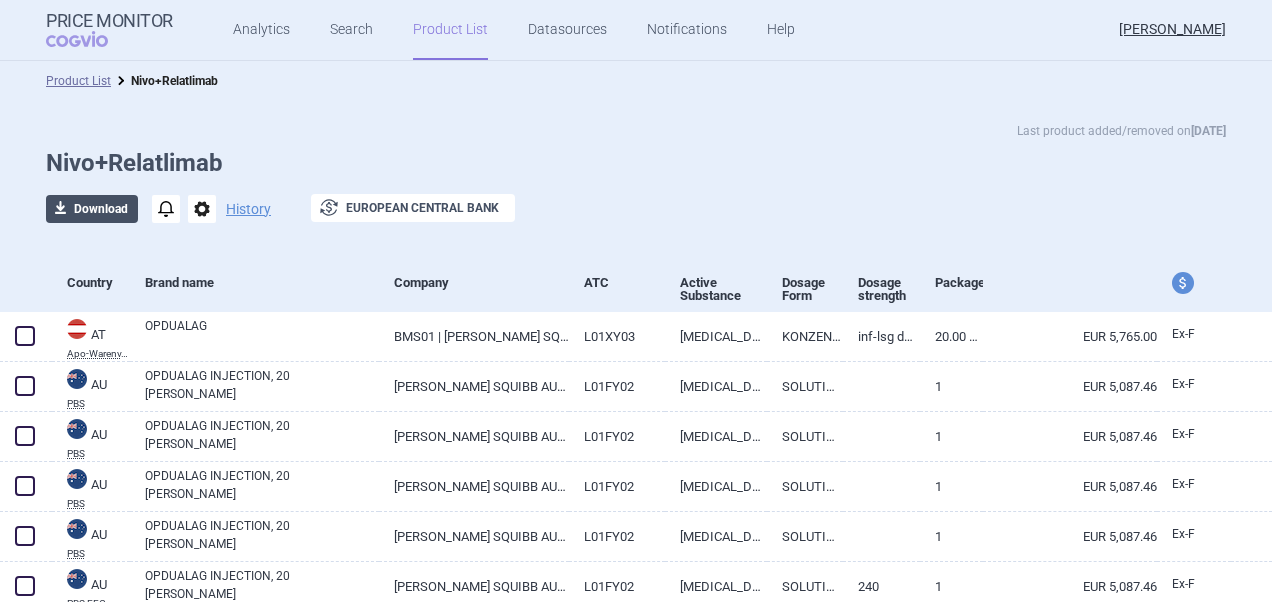 click on "download  Download" at bounding box center (92, 209) 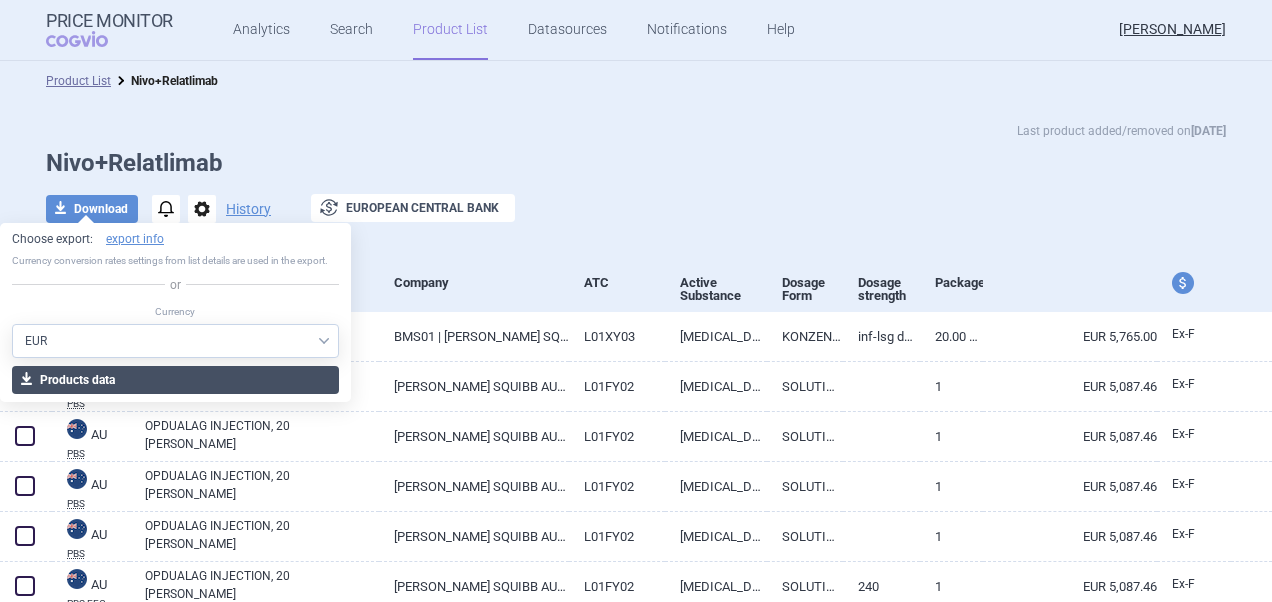 click on "download  Products data" at bounding box center [175, 380] 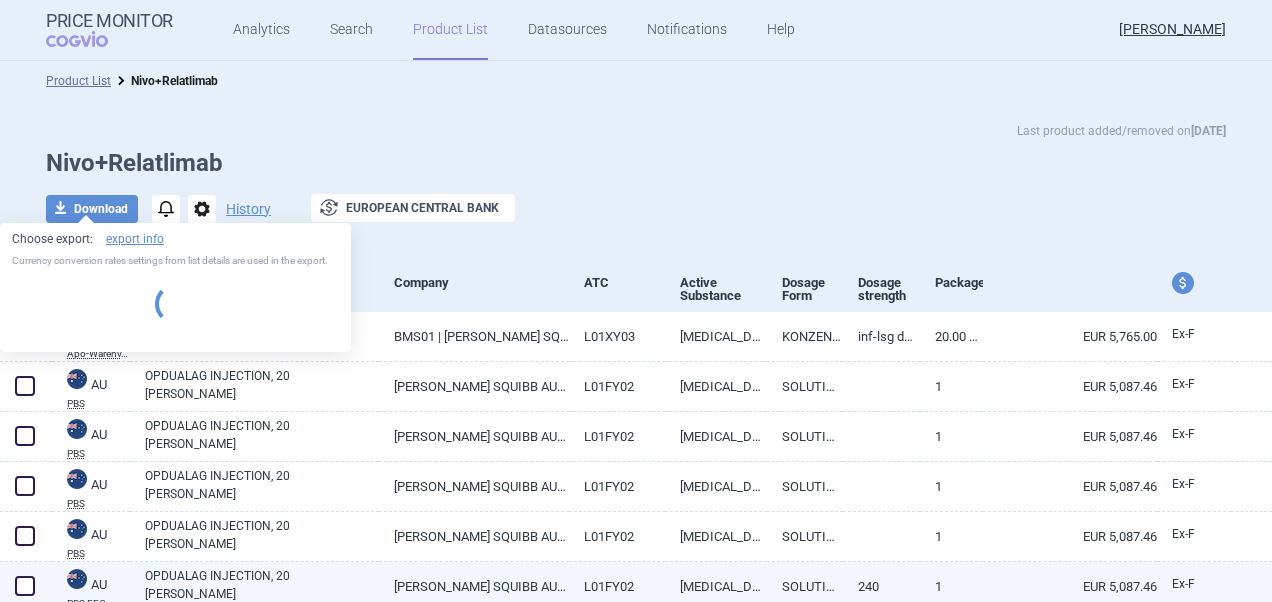 select on "EUR" 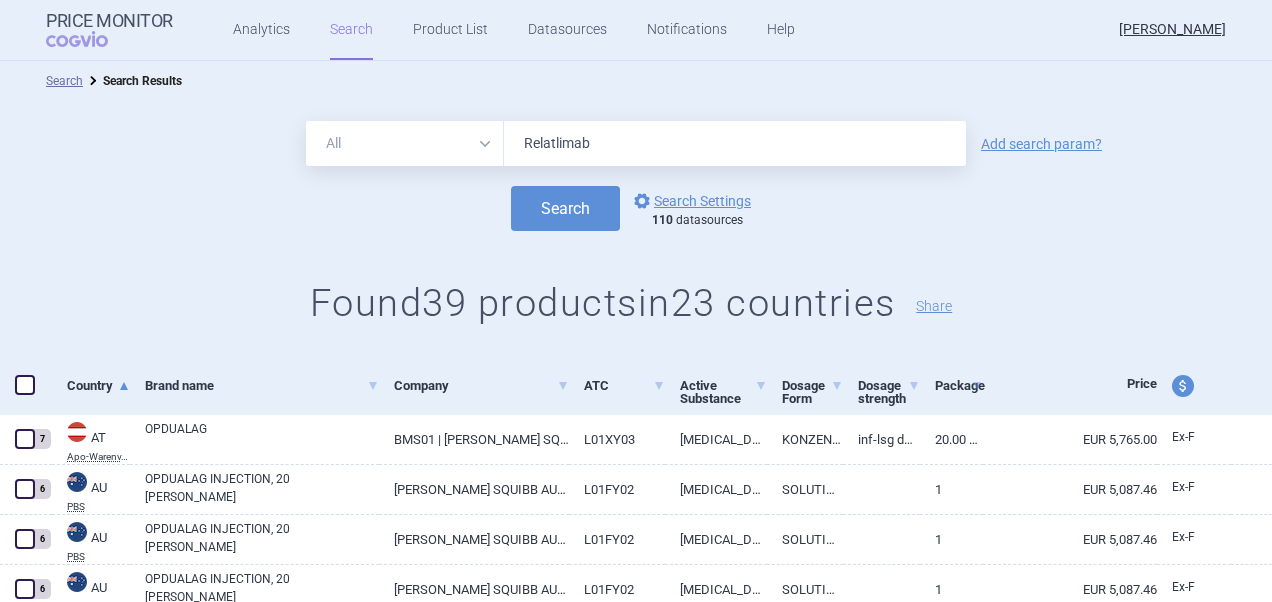 drag, startPoint x: 595, startPoint y: 149, endPoint x: 468, endPoint y: 145, distance: 127.06297 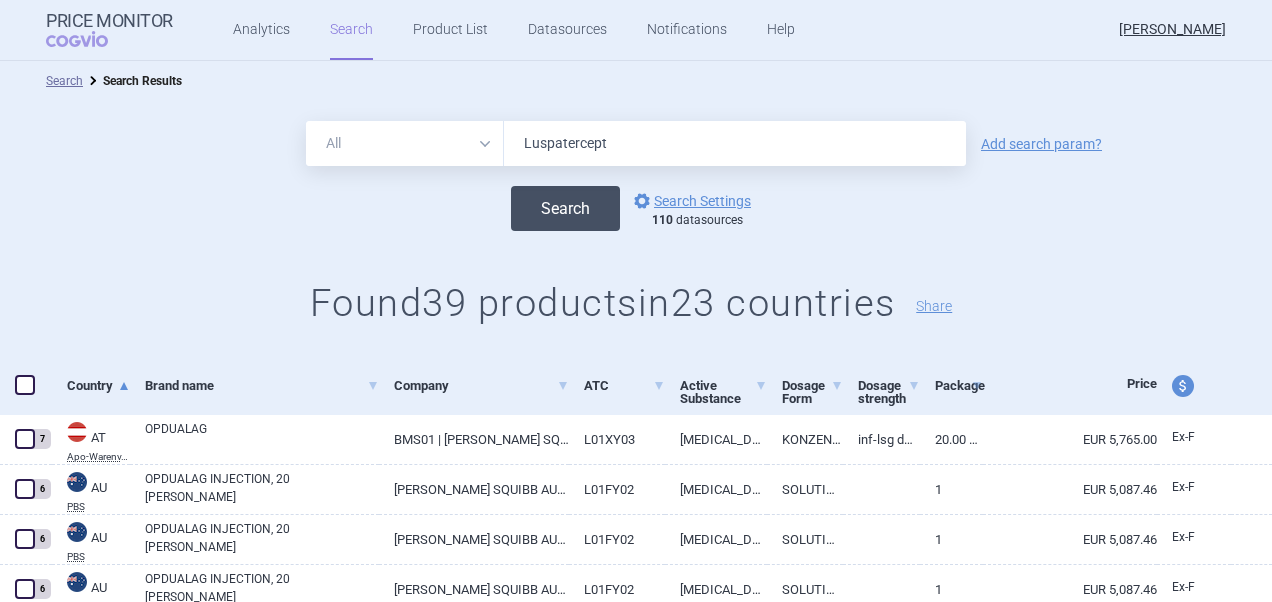 type on "Luspatercept" 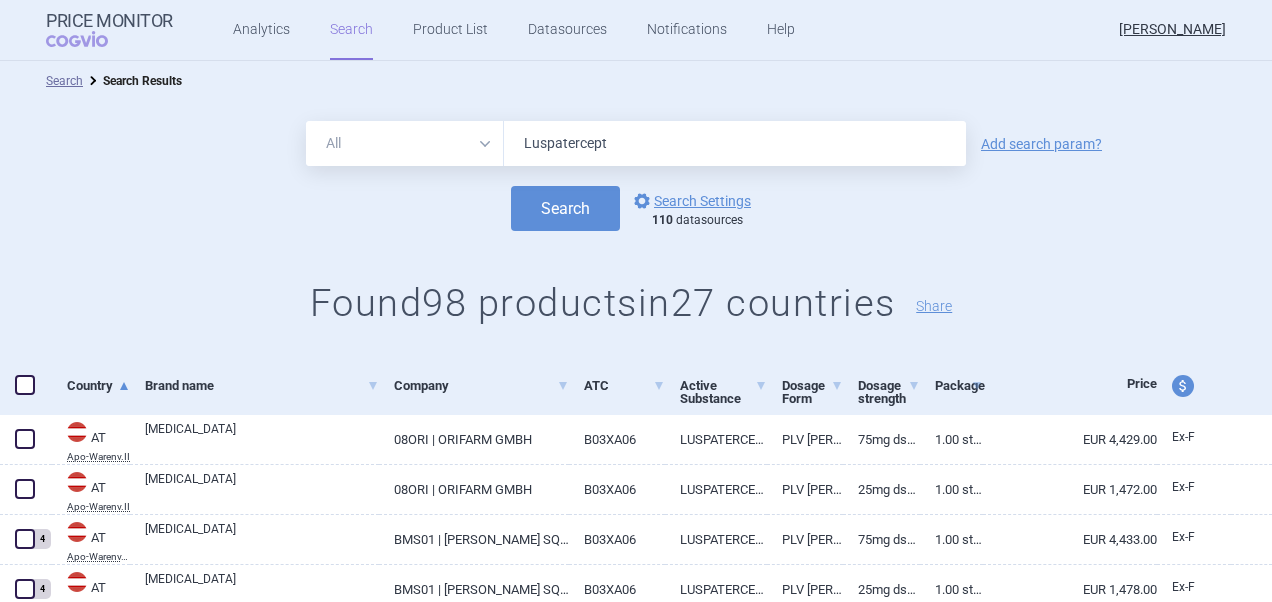 click at bounding box center (25, 385) 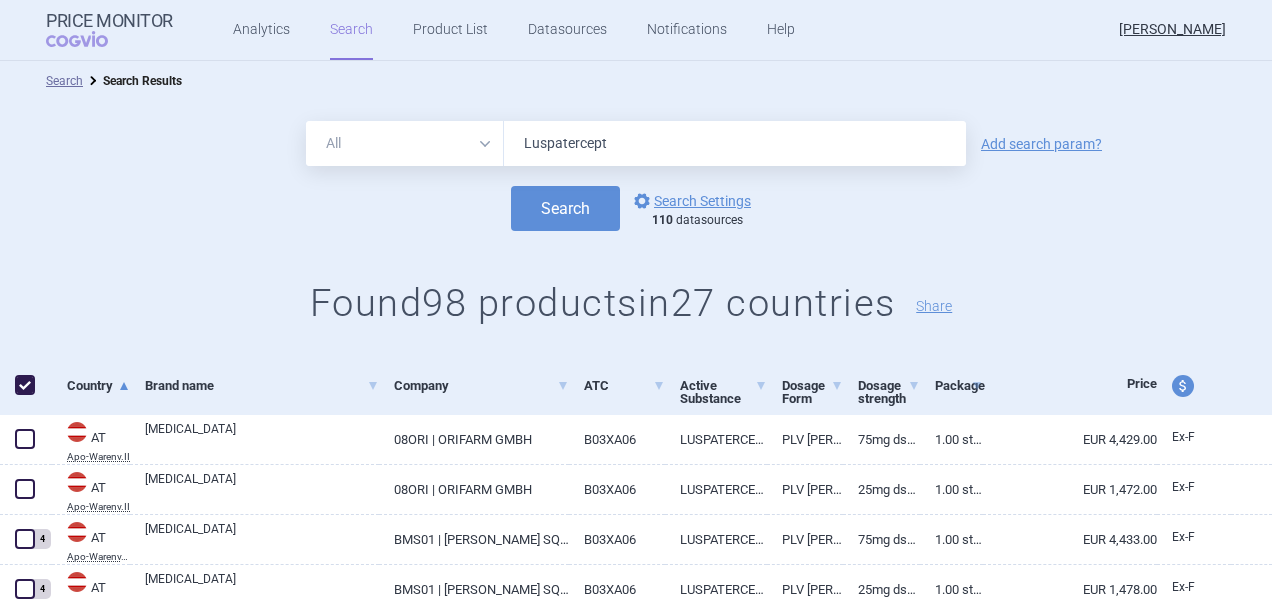 checkbox on "true" 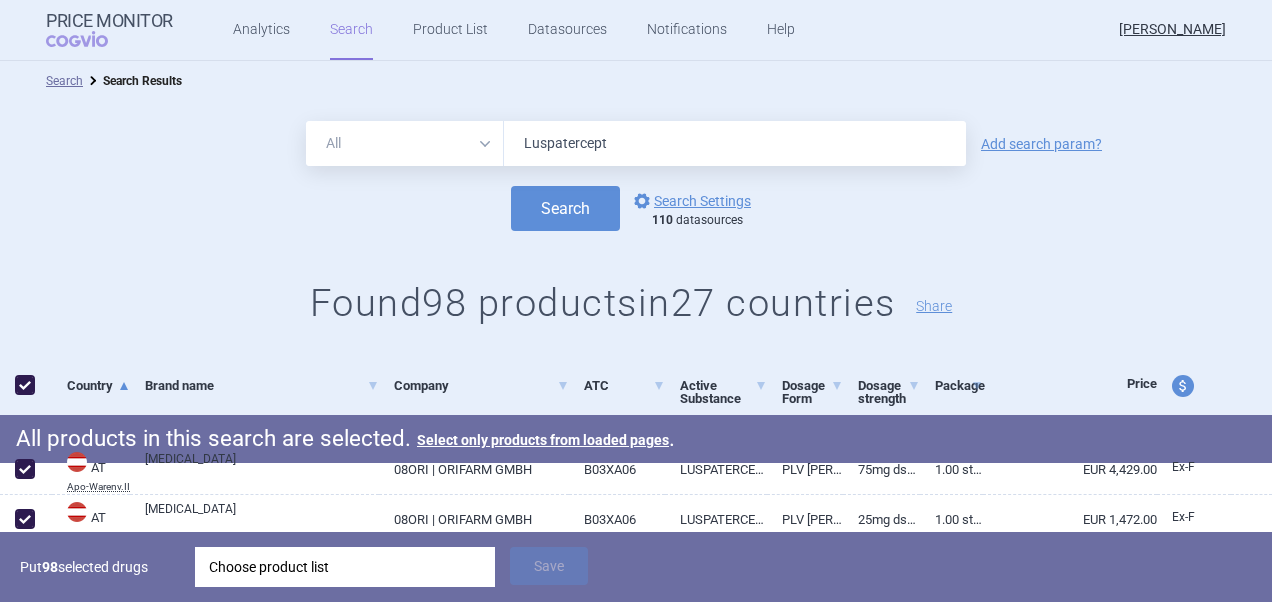 click on "Choose product list" at bounding box center [345, 567] 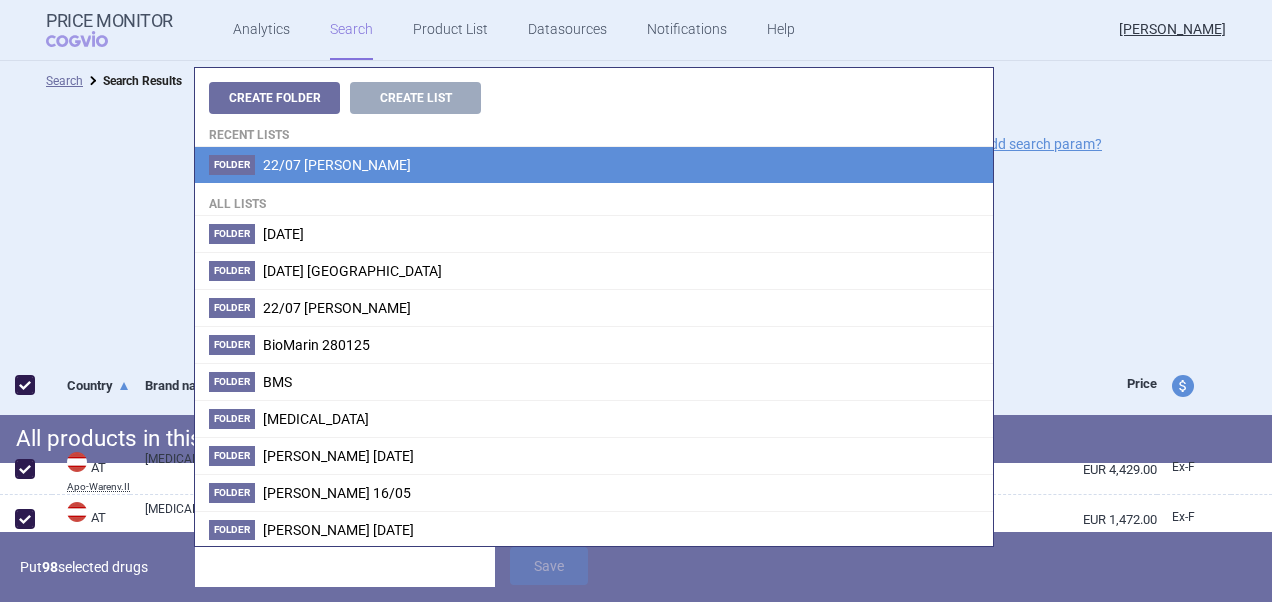 click on "Folder 22/07 [PERSON_NAME]" at bounding box center [594, 165] 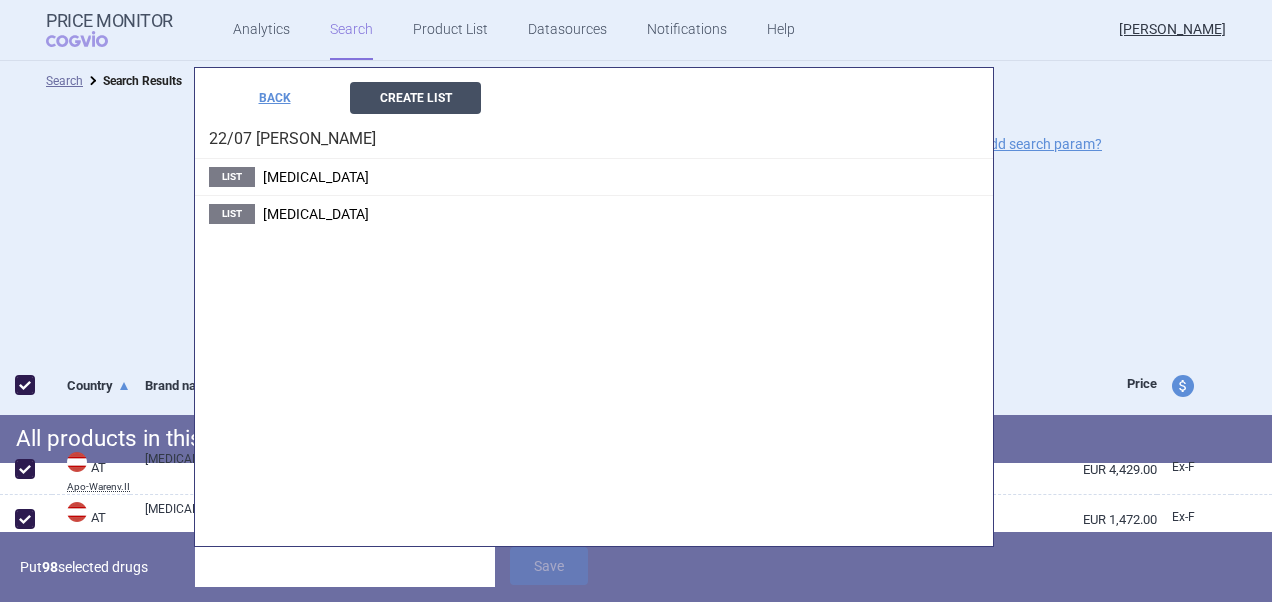 click on "Create List" at bounding box center (415, 98) 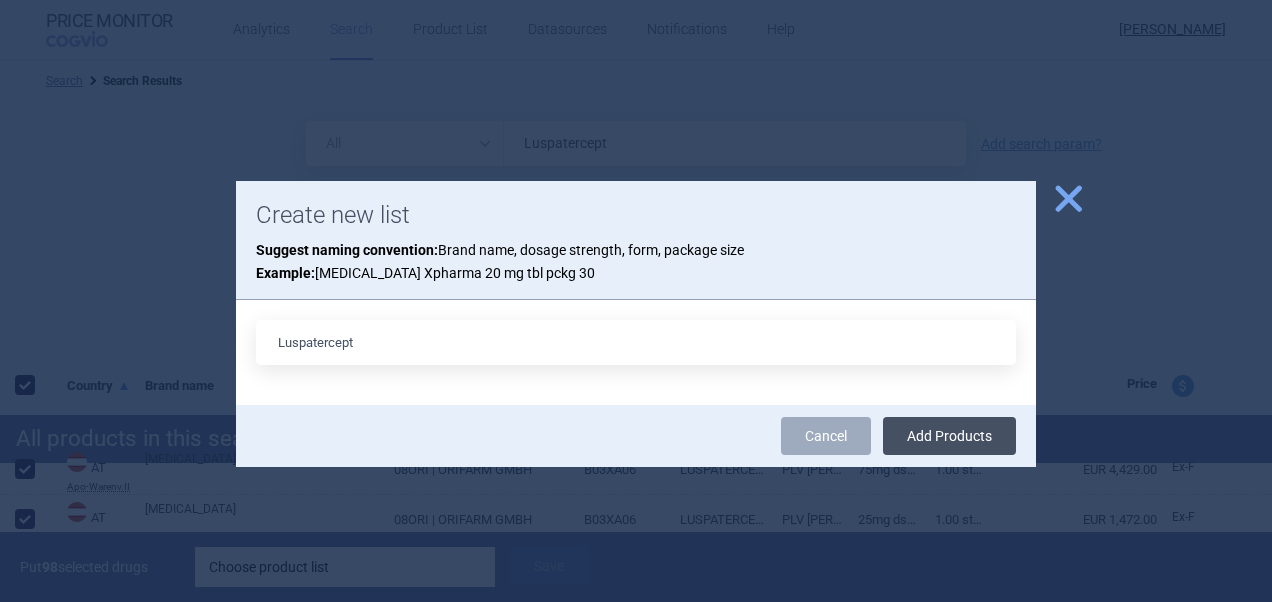 type on "Luspatercept" 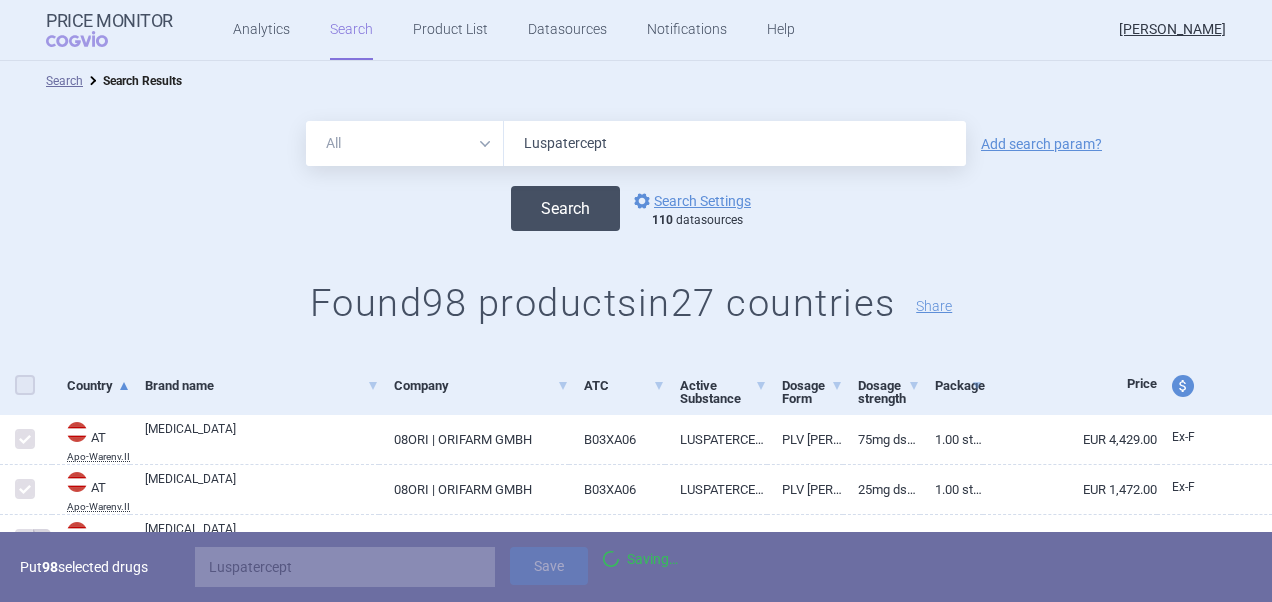 checkbox on "false" 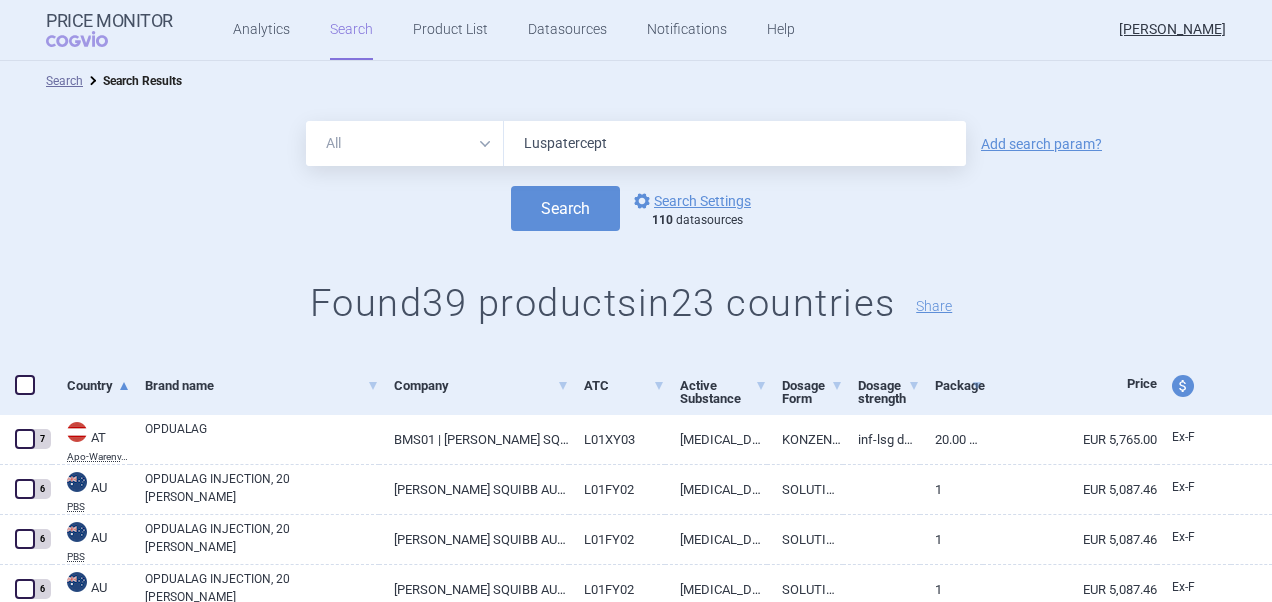 drag, startPoint x: 638, startPoint y: 152, endPoint x: 520, endPoint y: 151, distance: 118.004234 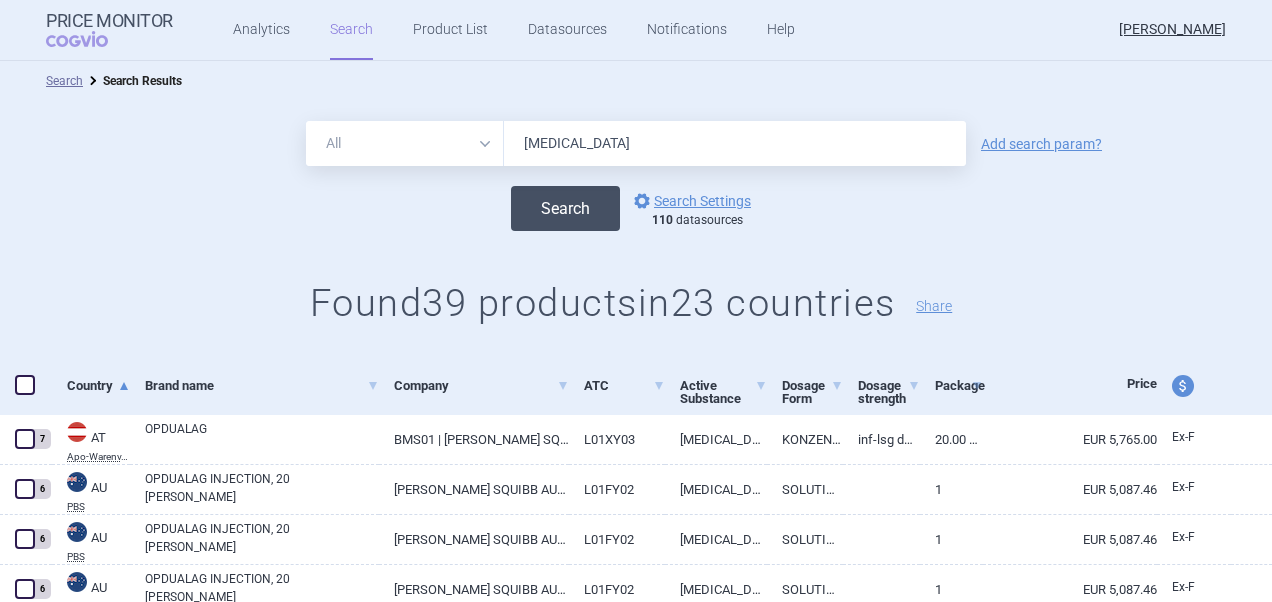type on "[MEDICAL_DATA]" 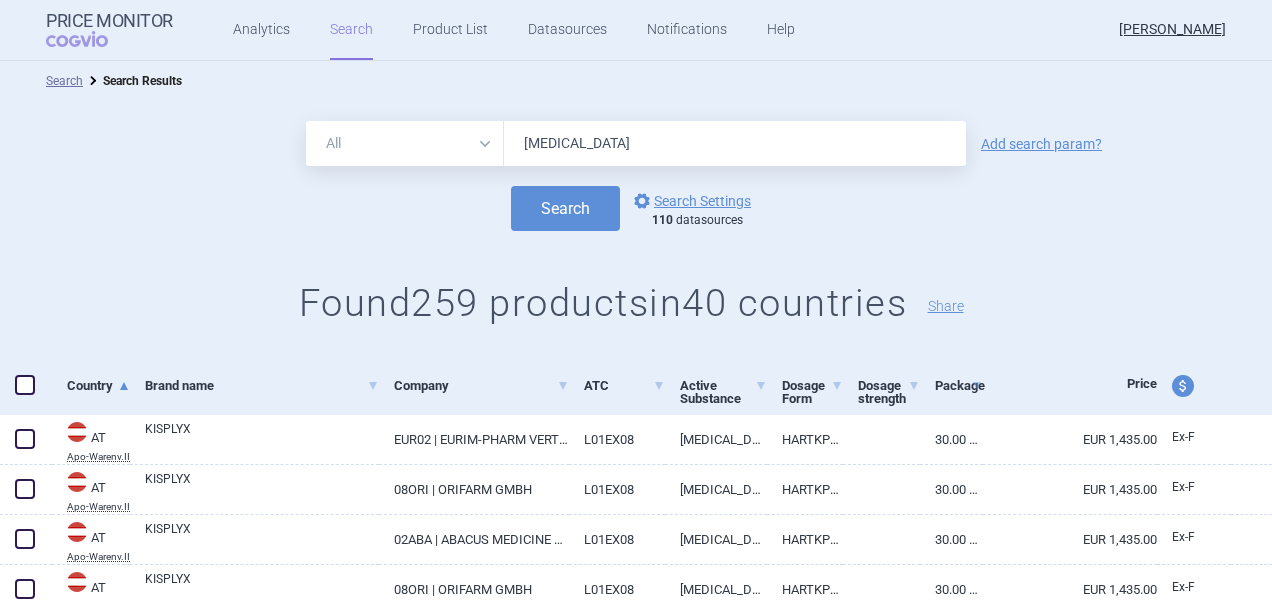 click at bounding box center [25, 385] 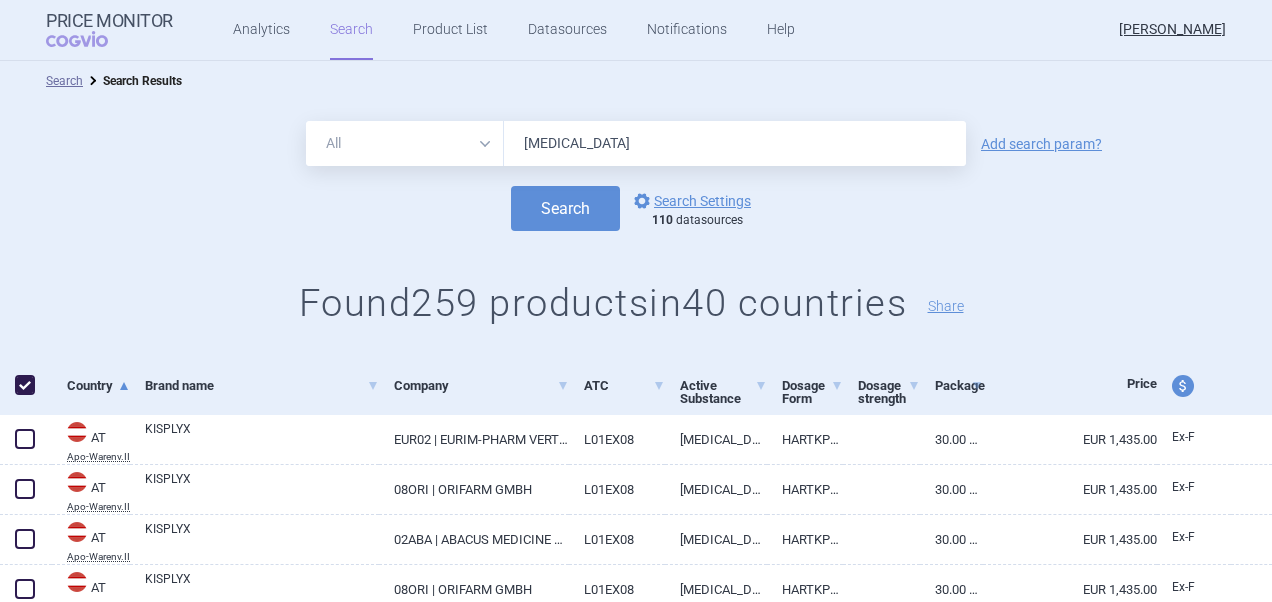 checkbox on "true" 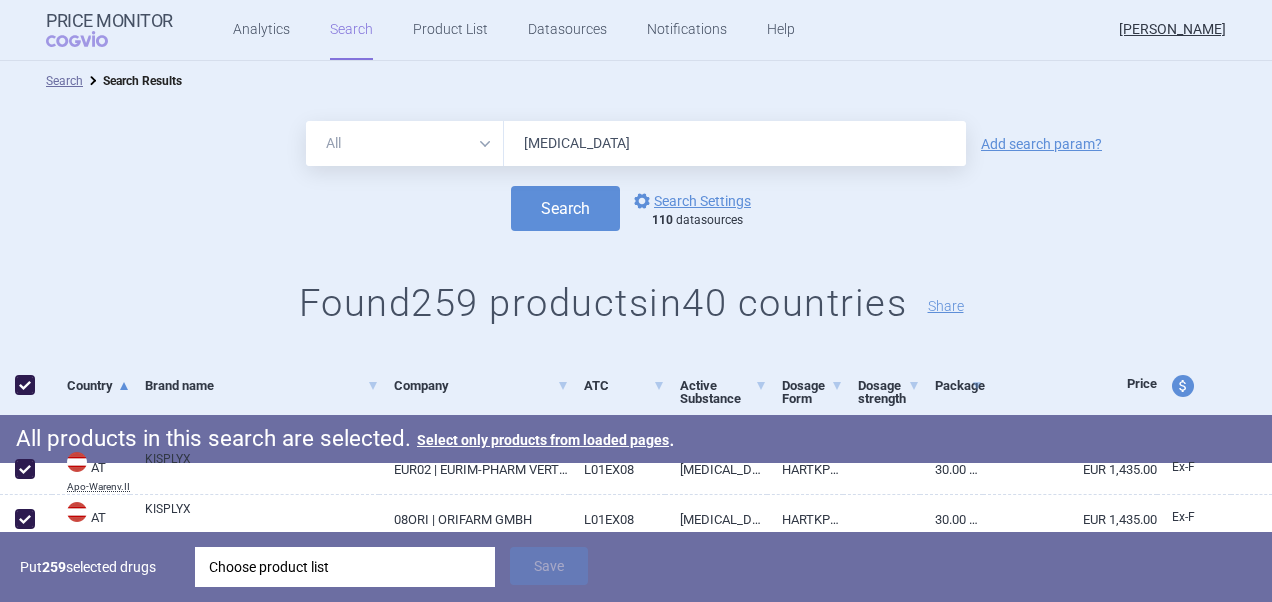 click on "Choose product list" at bounding box center [345, 567] 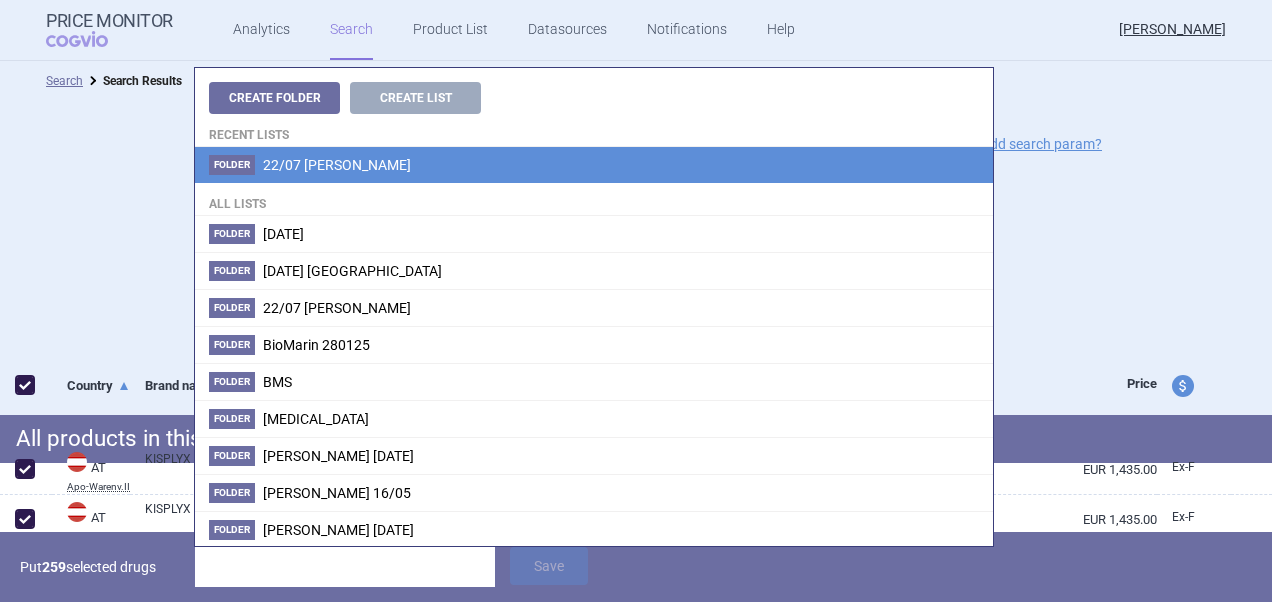 click on "Folder 22/07 [PERSON_NAME]" at bounding box center (594, 165) 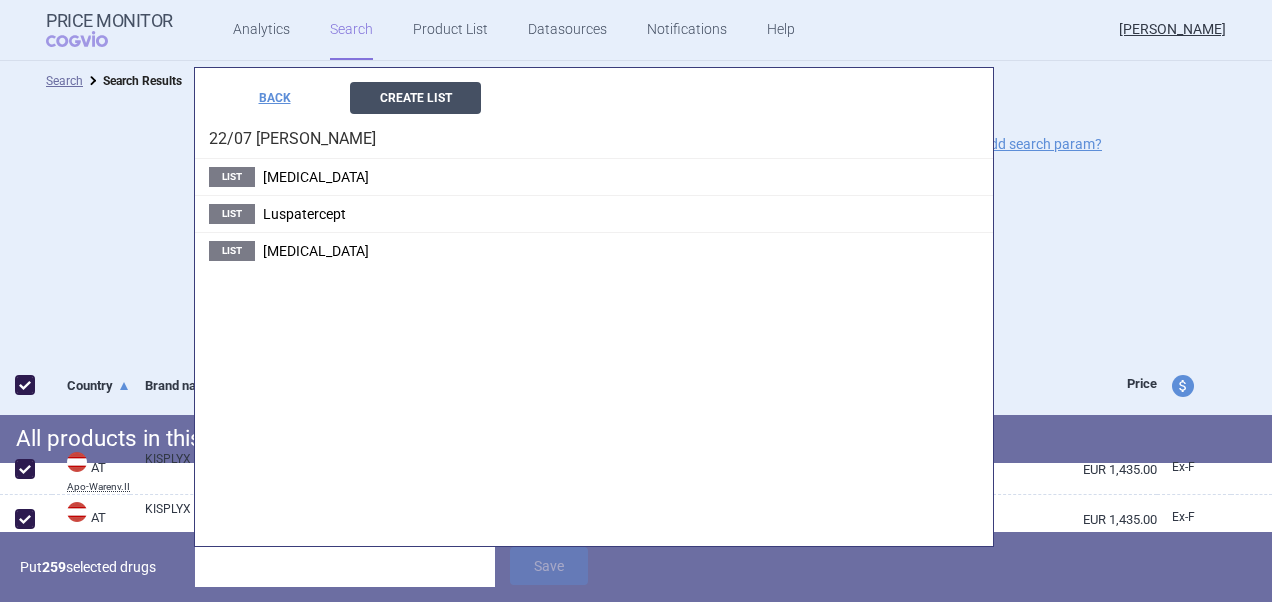 click on "Create List" at bounding box center [415, 98] 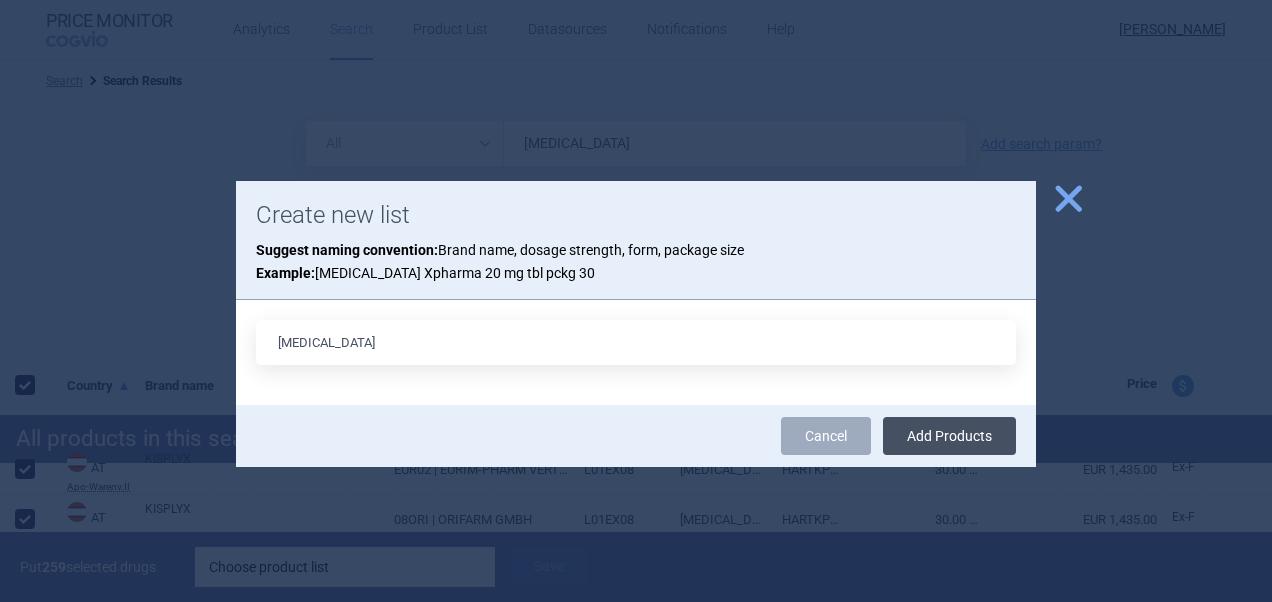 type on "[MEDICAL_DATA]" 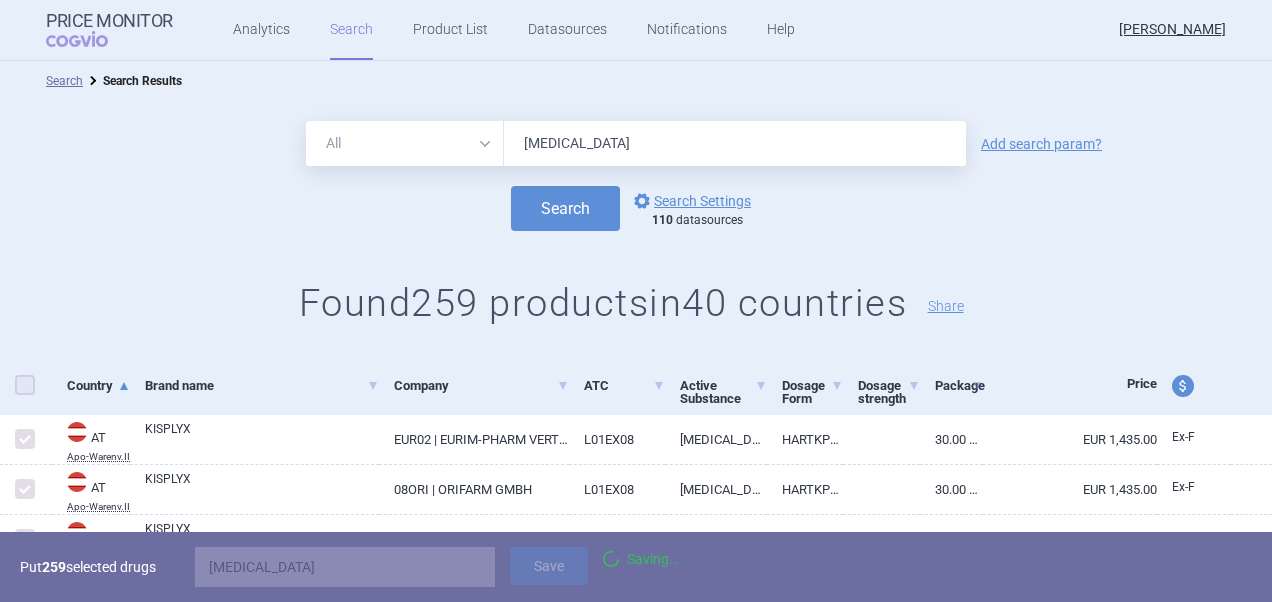 checkbox on "false" 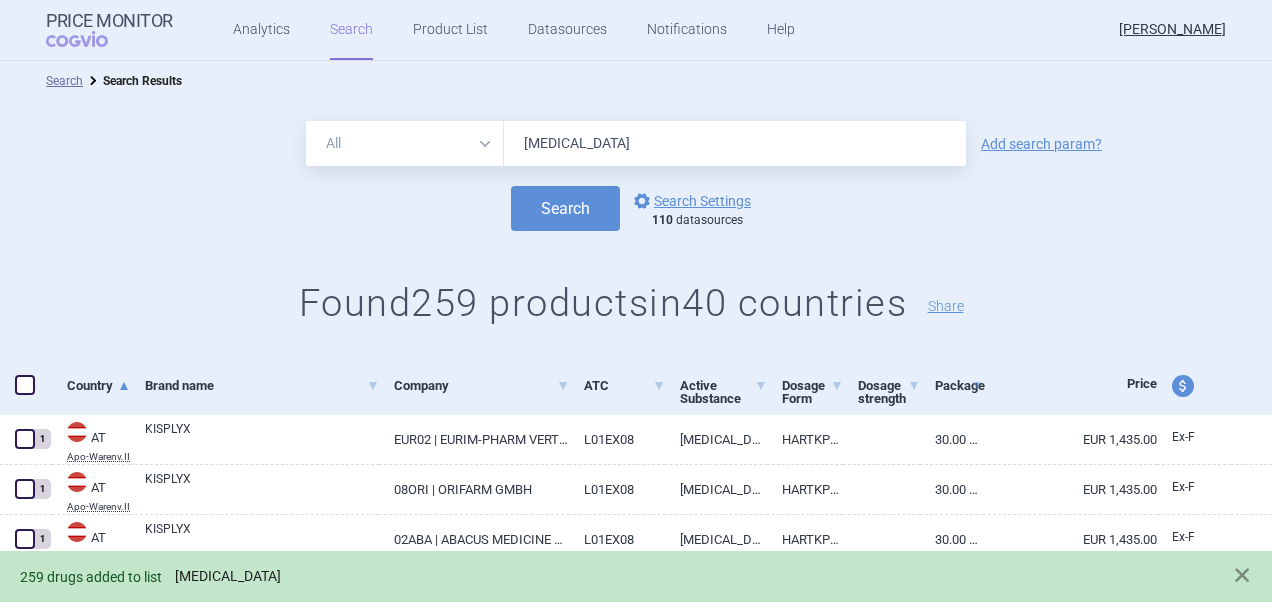 click on "[MEDICAL_DATA]" at bounding box center [228, 576] 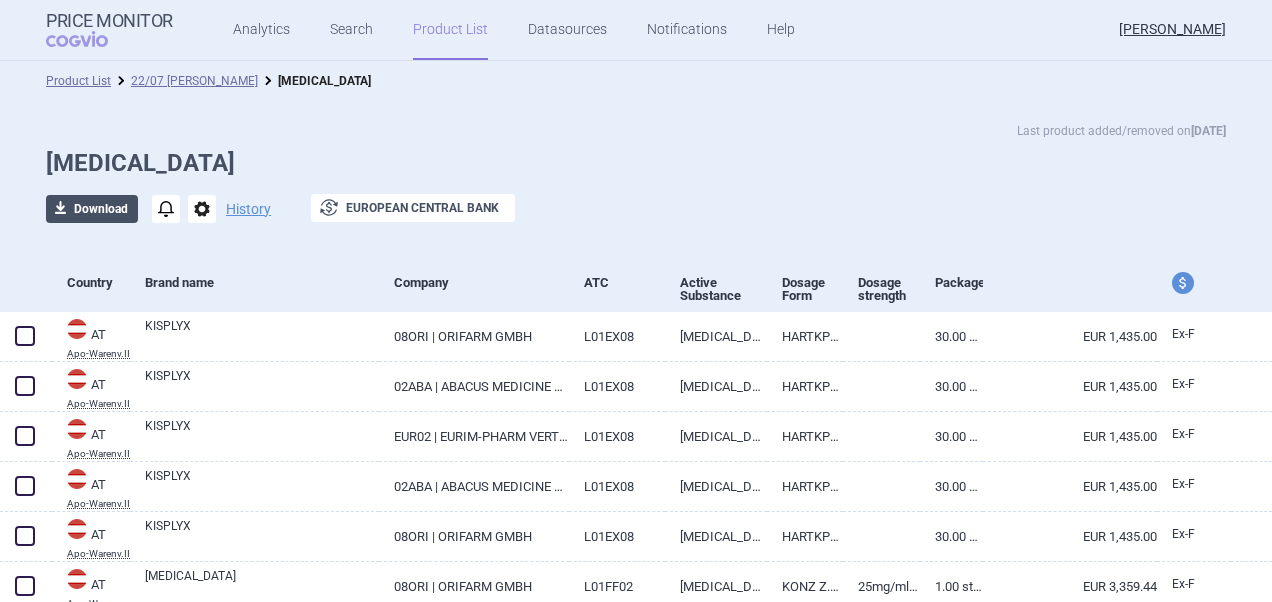 click on "download  Download" at bounding box center (92, 209) 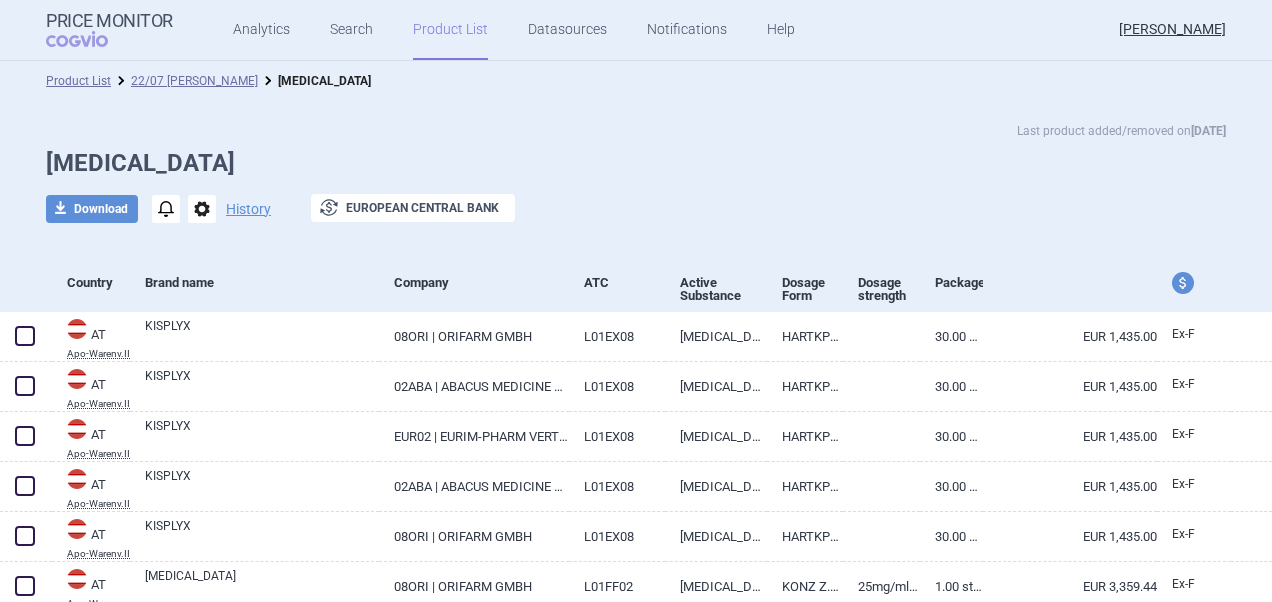 select on "EUR" 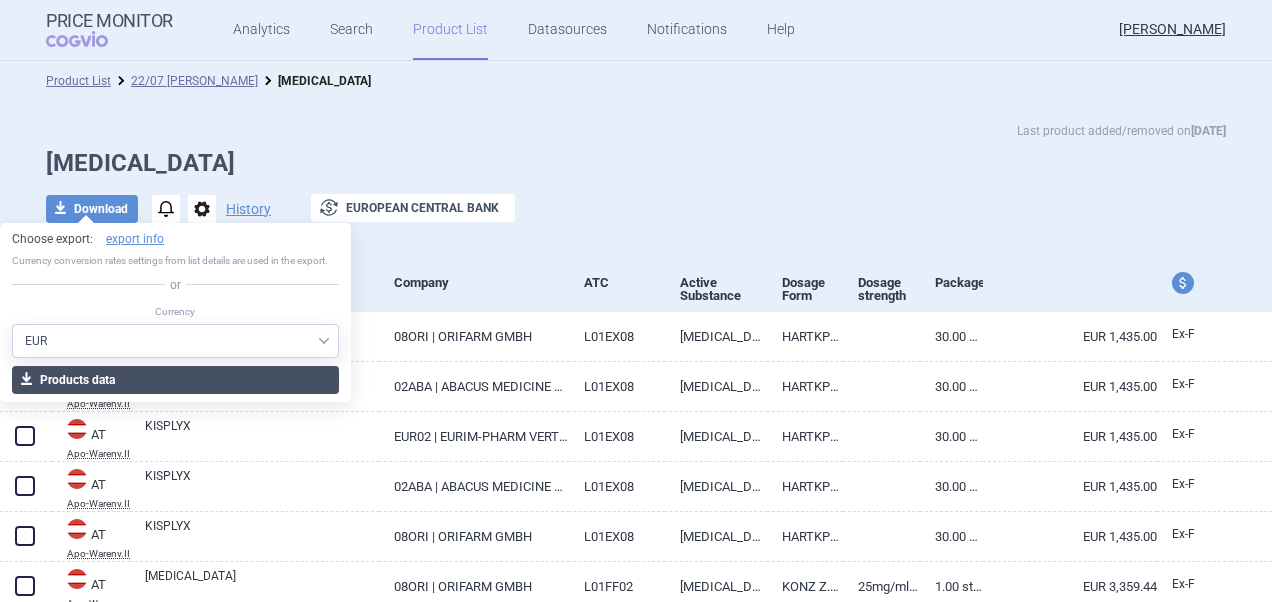 click on "download  Products data" at bounding box center [175, 380] 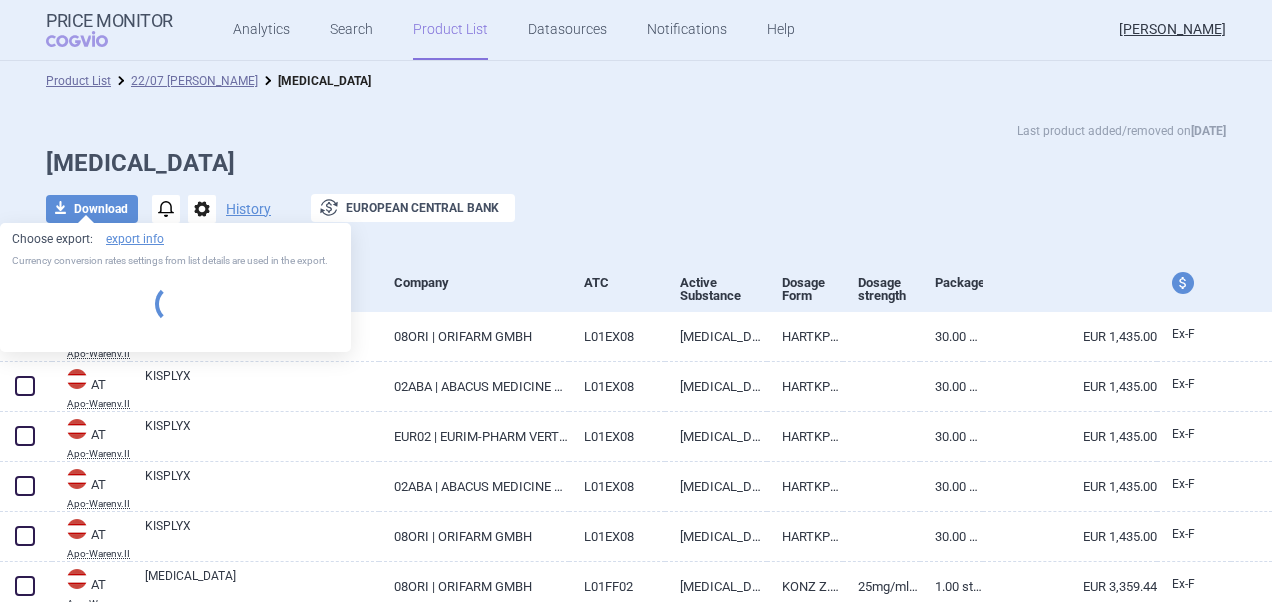 select on "EUR" 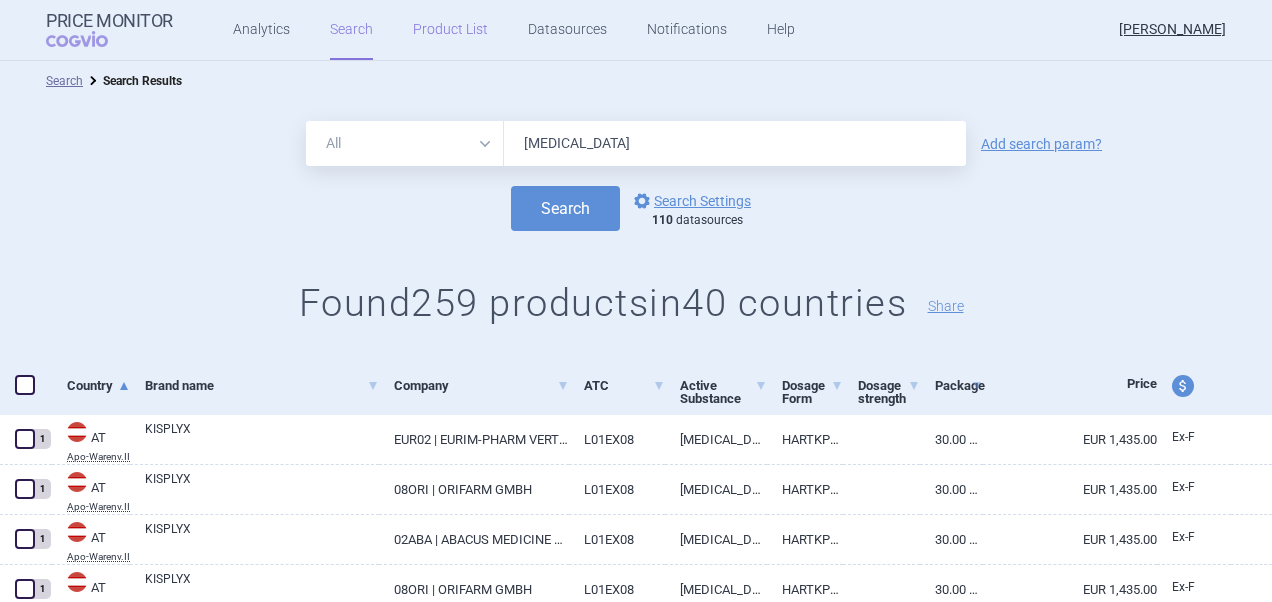 click on "Product List" at bounding box center (450, 30) 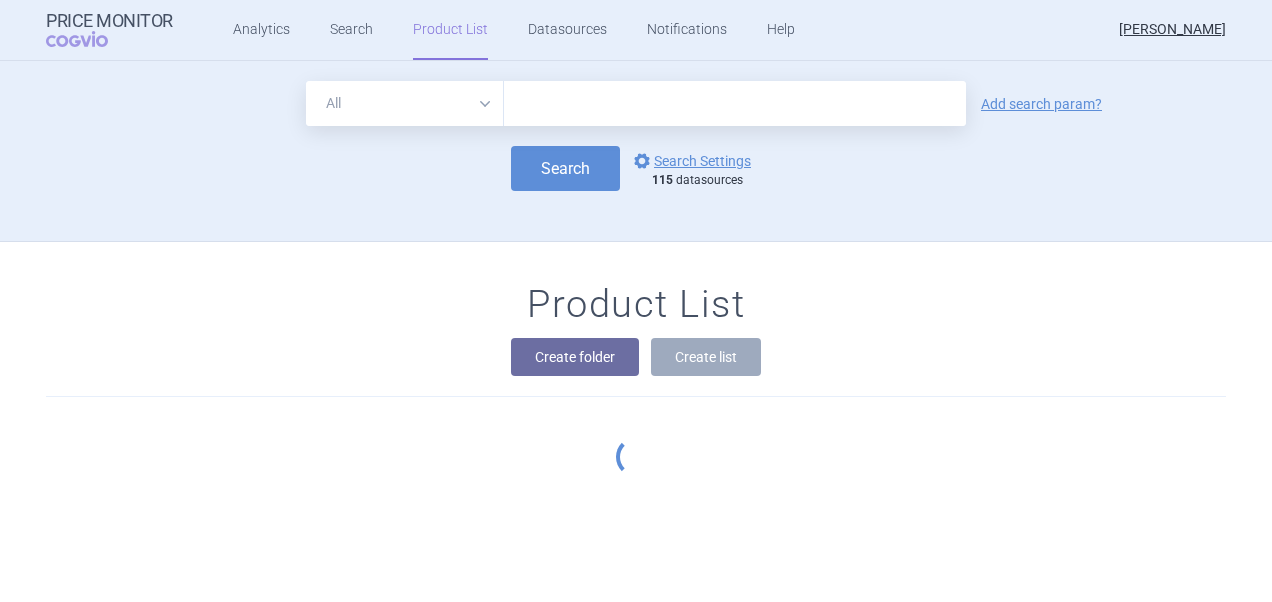scroll, scrollTop: 180, scrollLeft: 0, axis: vertical 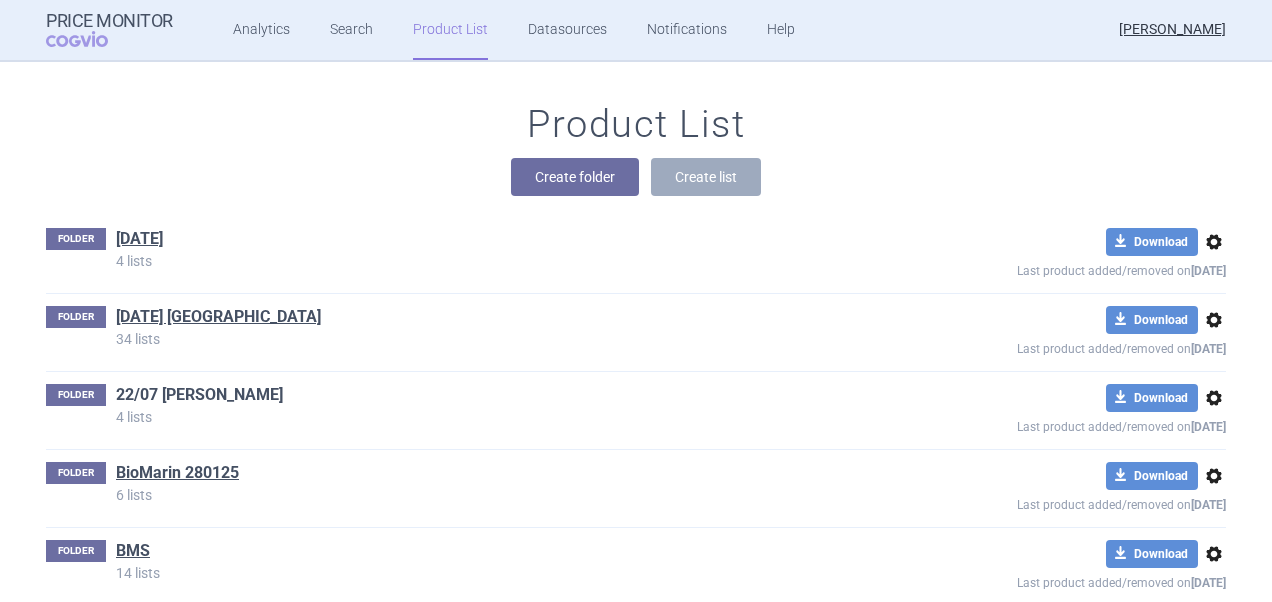 click on "22/07 [PERSON_NAME]" at bounding box center (199, 395) 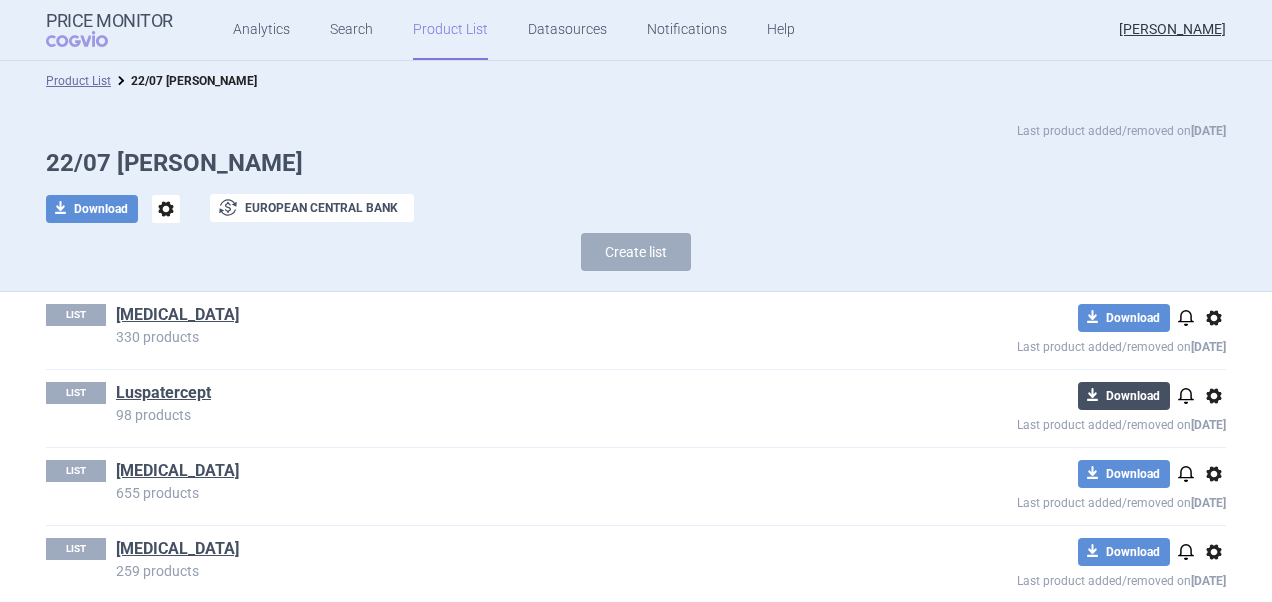 click on "download  Download" at bounding box center [1124, 396] 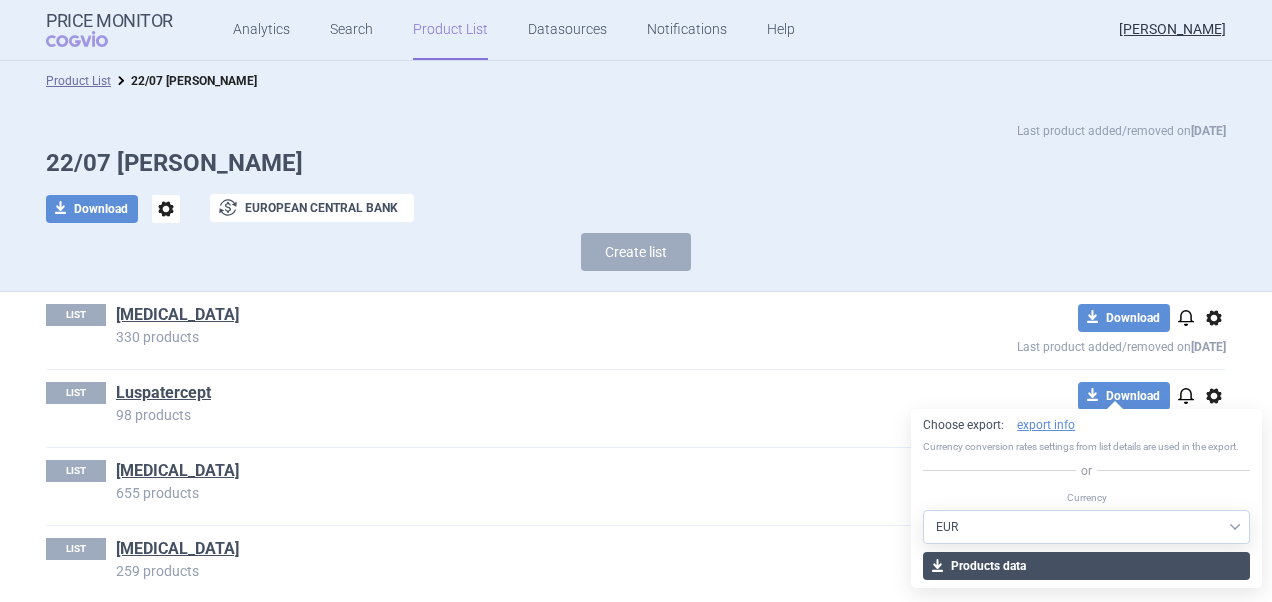 click on "download  Products data" at bounding box center [1086, 566] 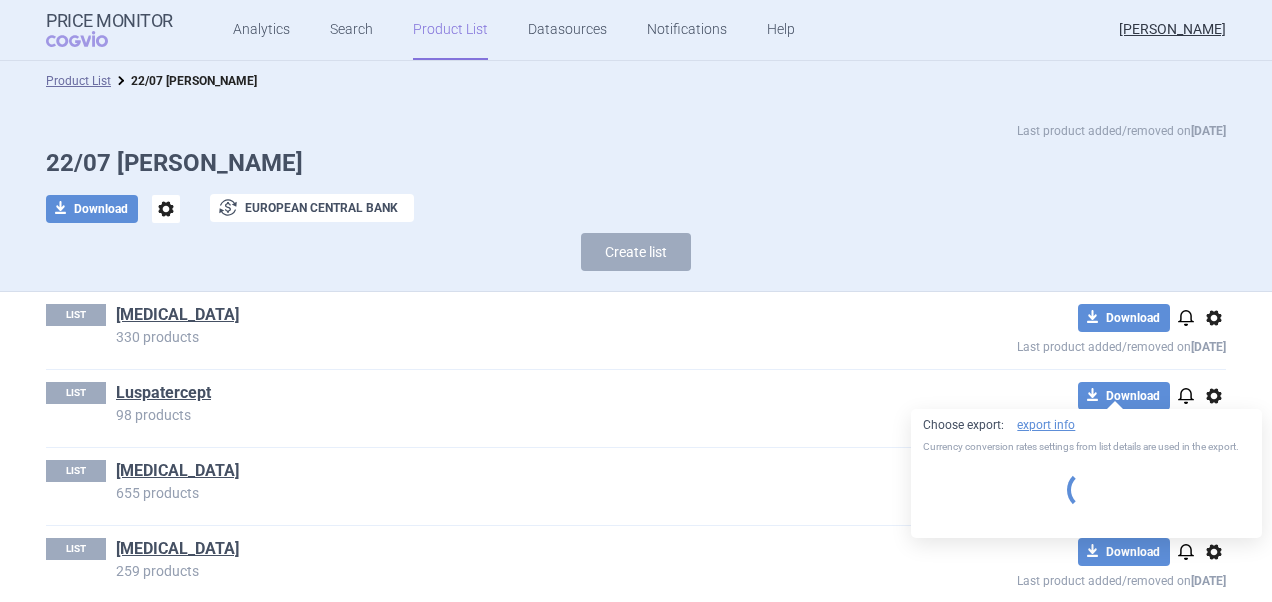 select on "EUR" 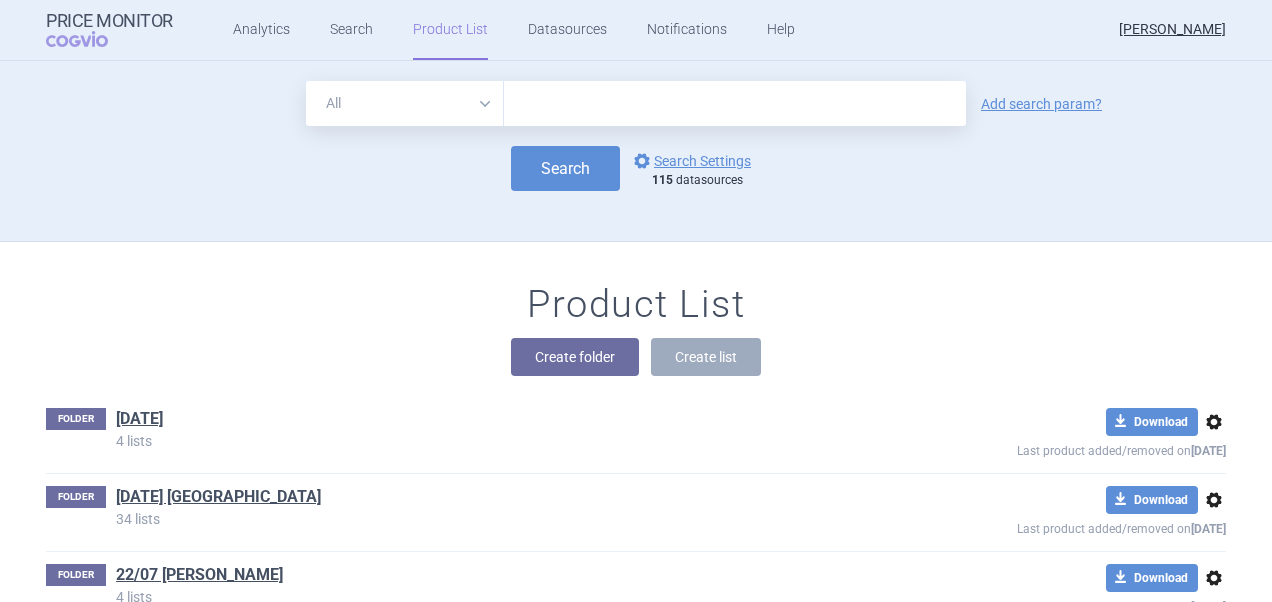 scroll, scrollTop: 180, scrollLeft: 0, axis: vertical 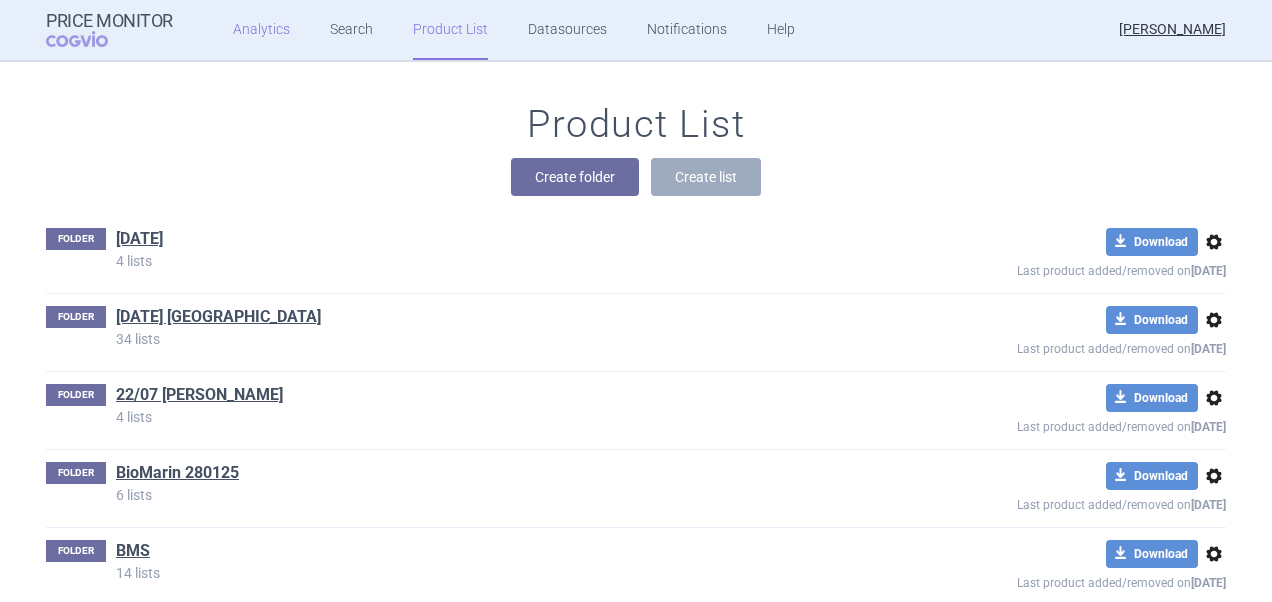 click on "Analytics" at bounding box center [261, 30] 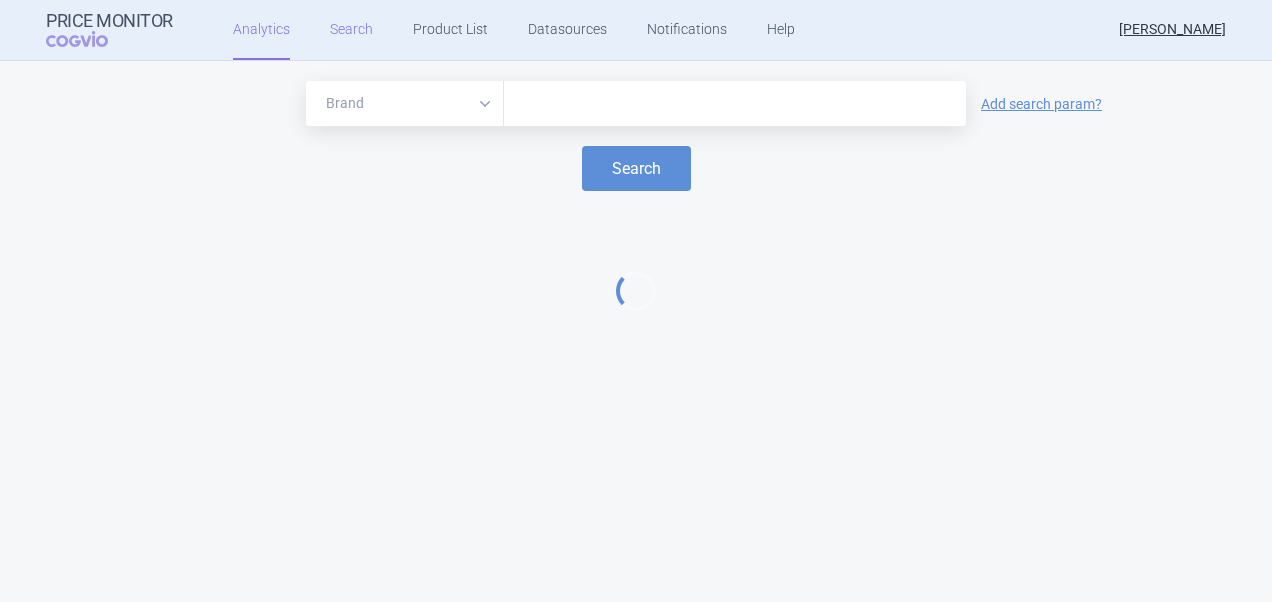 click on "Search" at bounding box center [351, 30] 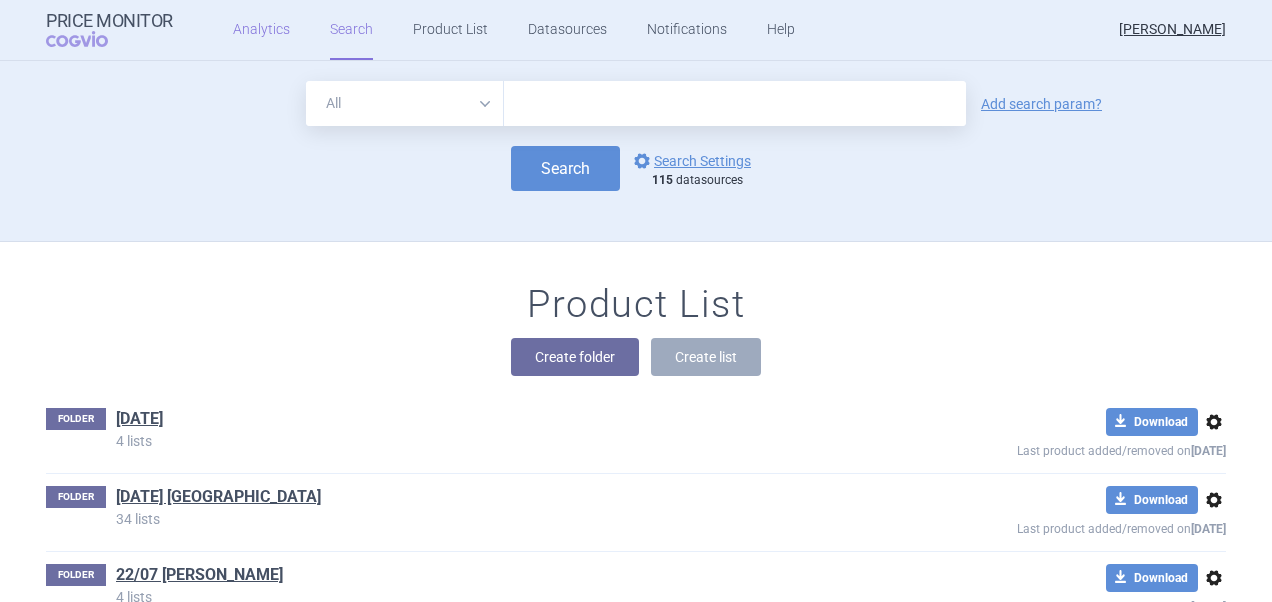 click on "Analytics" at bounding box center [261, 30] 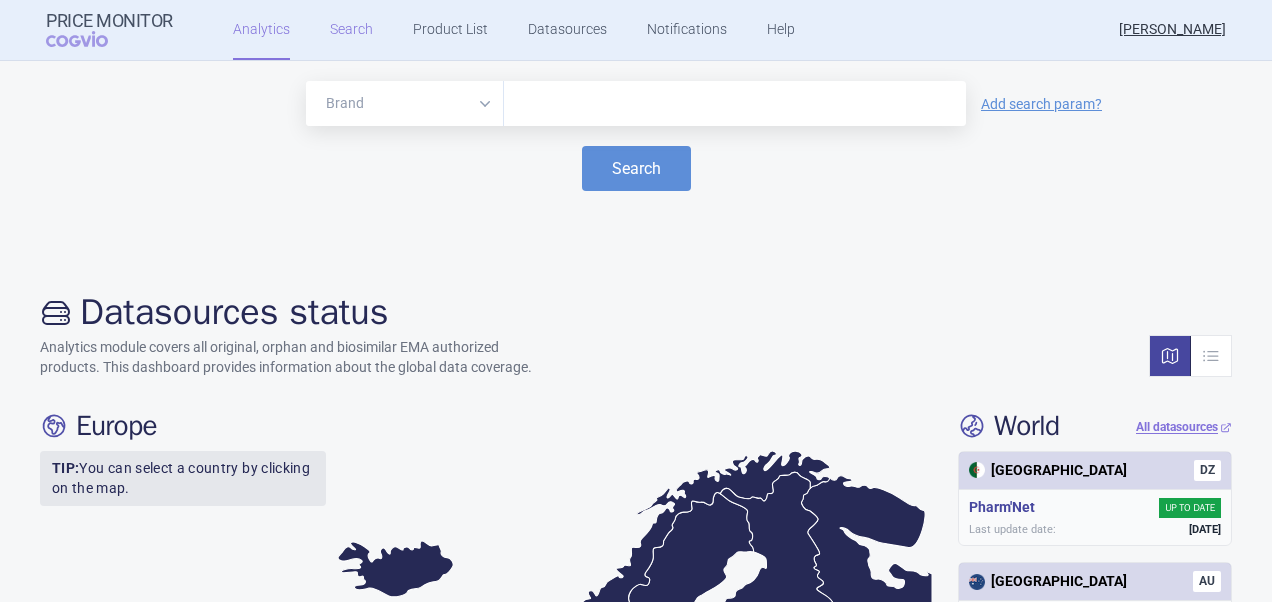 click on "Search" at bounding box center (351, 30) 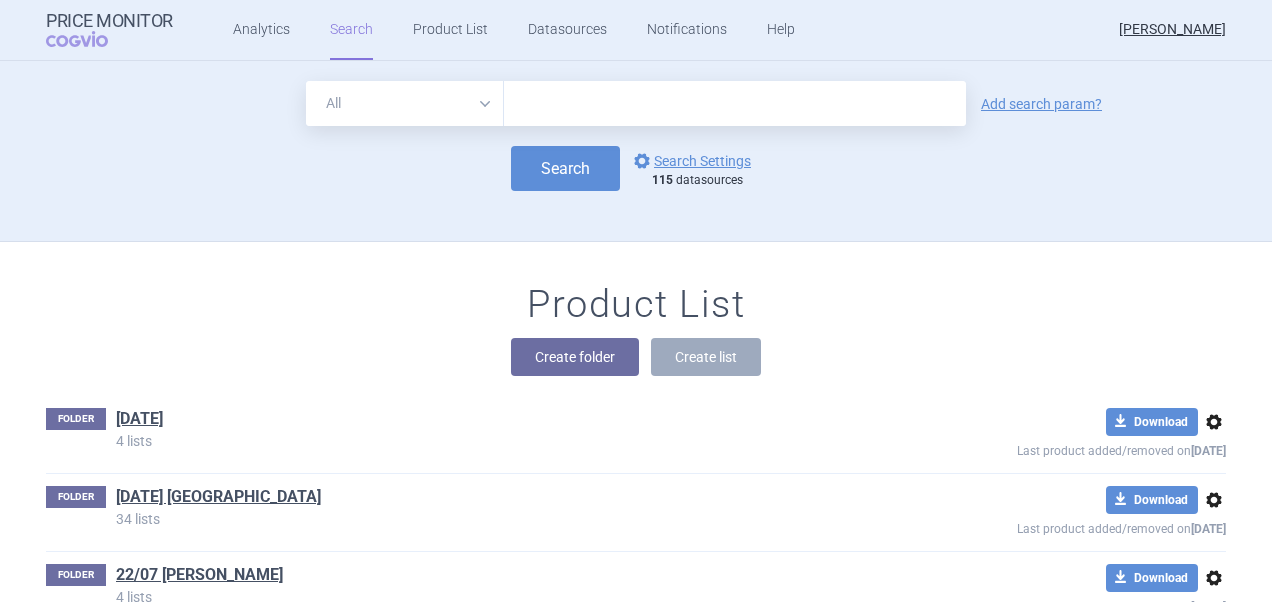 click at bounding box center (735, 103) 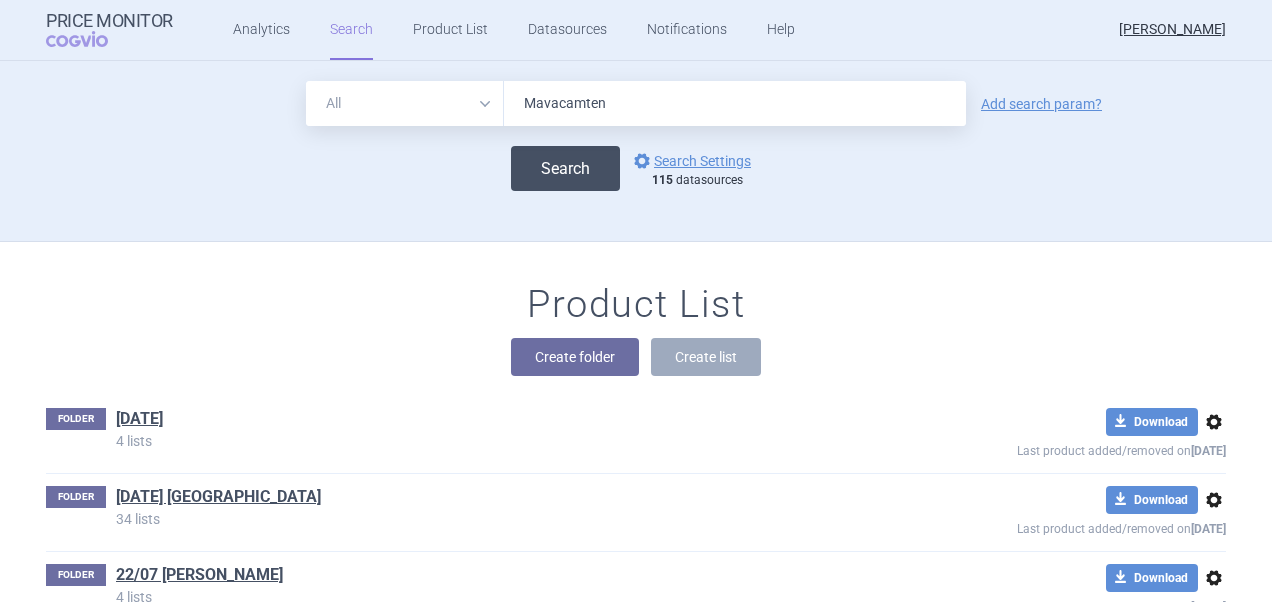 type on "Mavacamten" 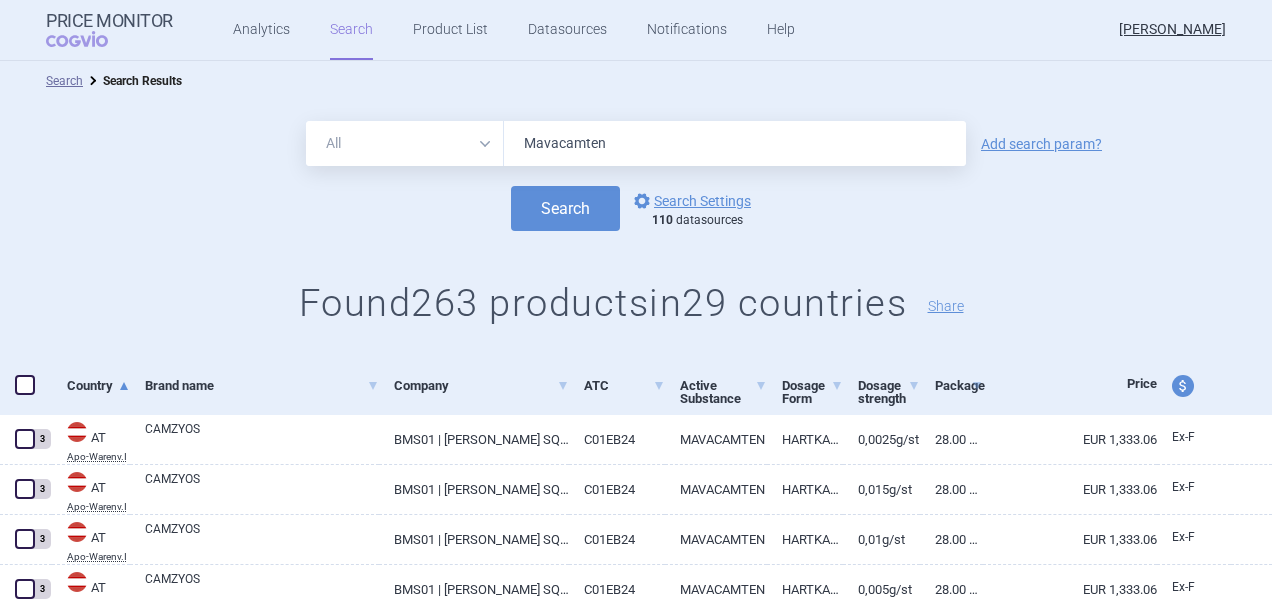 drag, startPoint x: 21, startPoint y: 384, endPoint x: 60, endPoint y: 386, distance: 39.051247 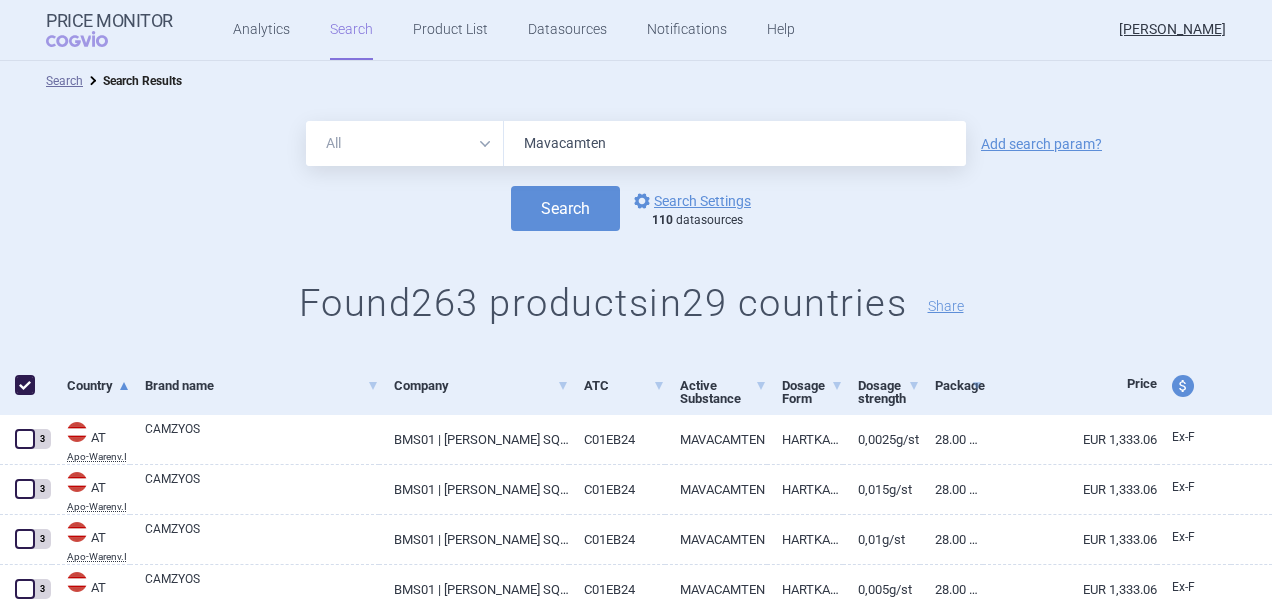 checkbox on "true" 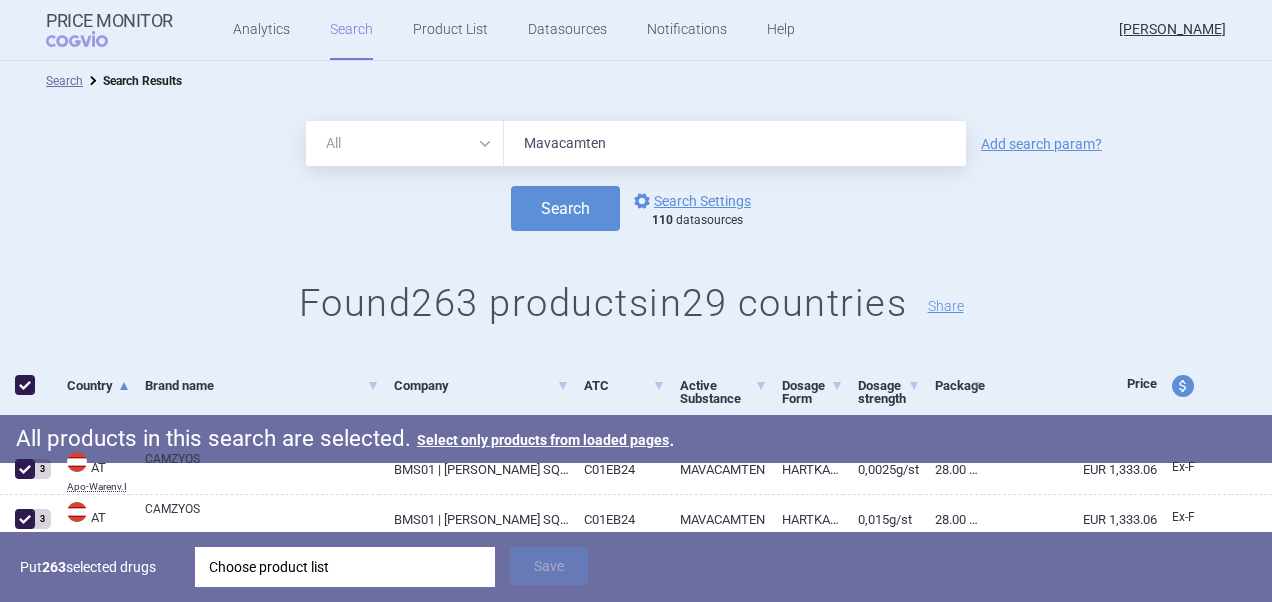 click on "Choose product list" at bounding box center [345, 567] 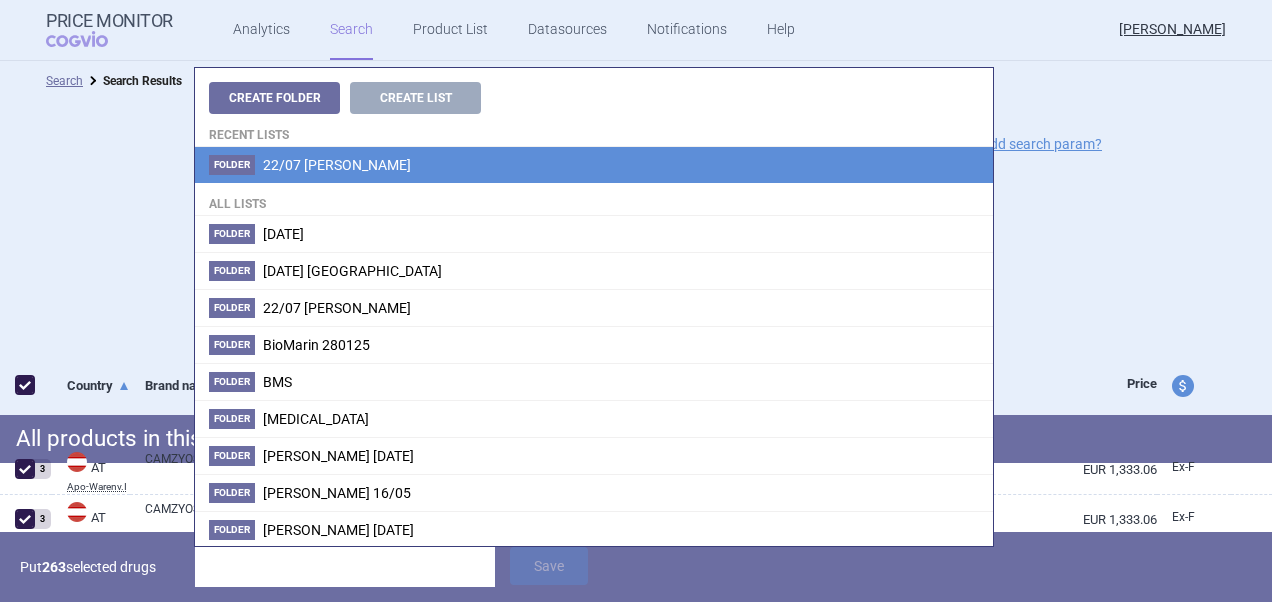 click on "Folder 22/07 [PERSON_NAME]" at bounding box center (594, 165) 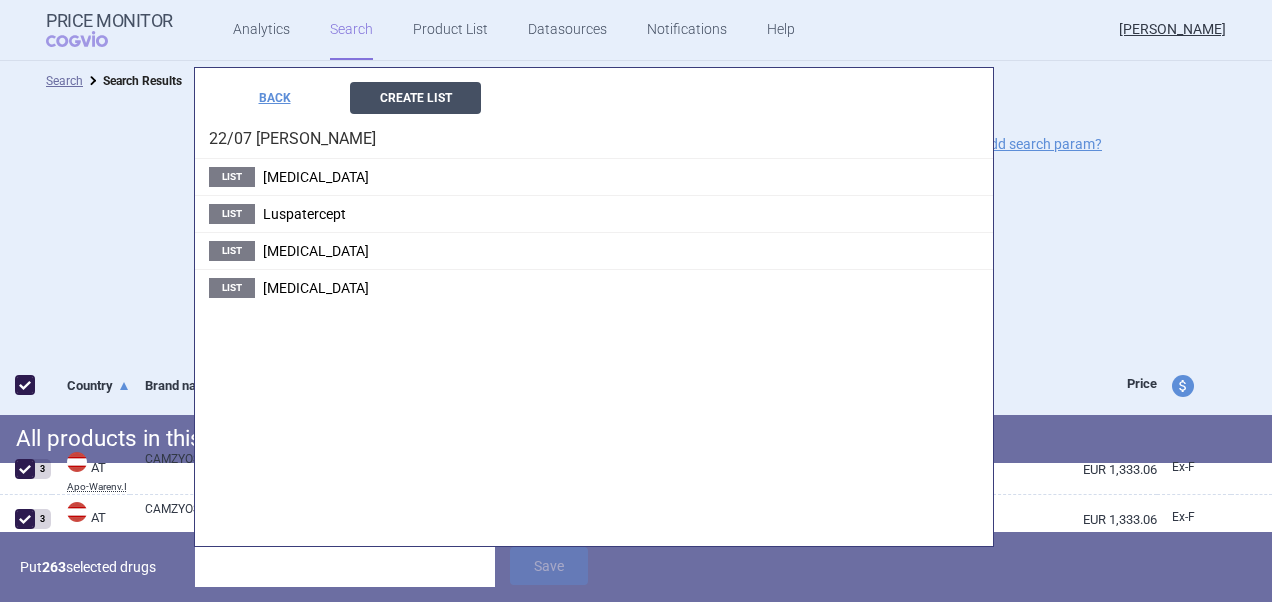 click on "Create List" at bounding box center (415, 98) 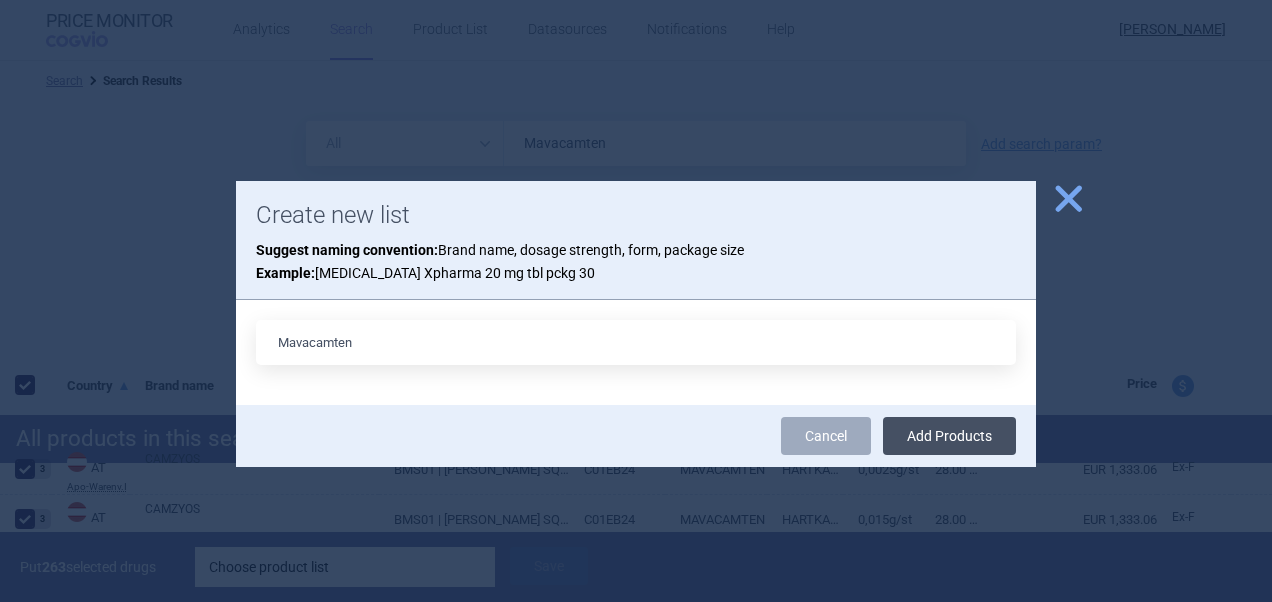 type on "Mavacamten" 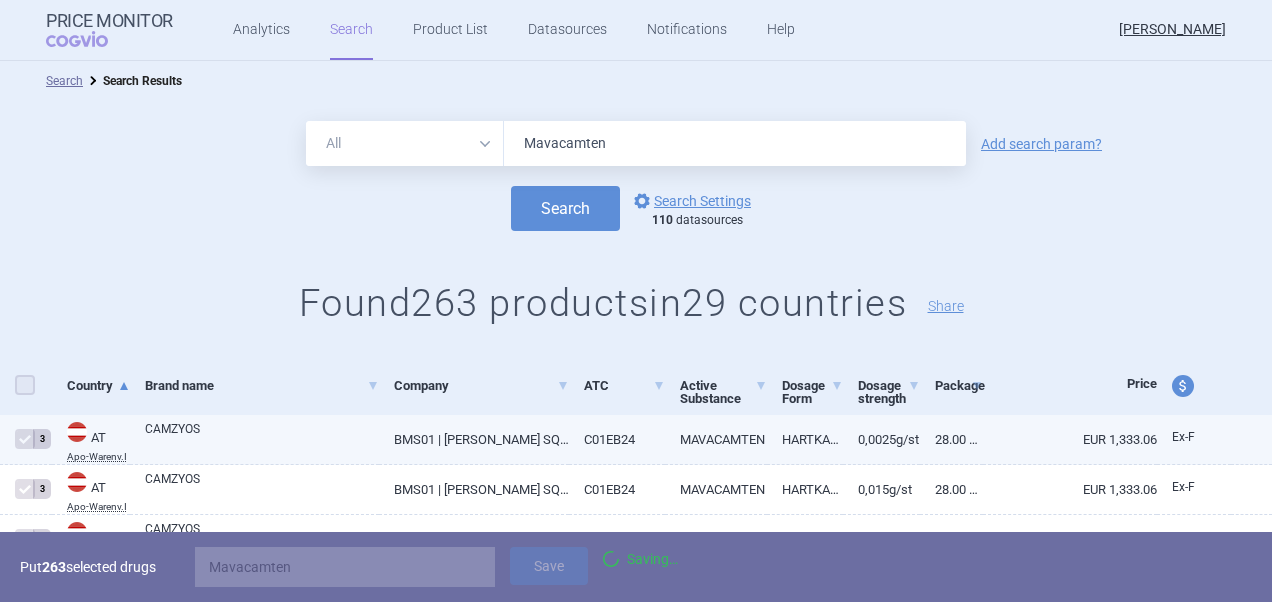 checkbox on "false" 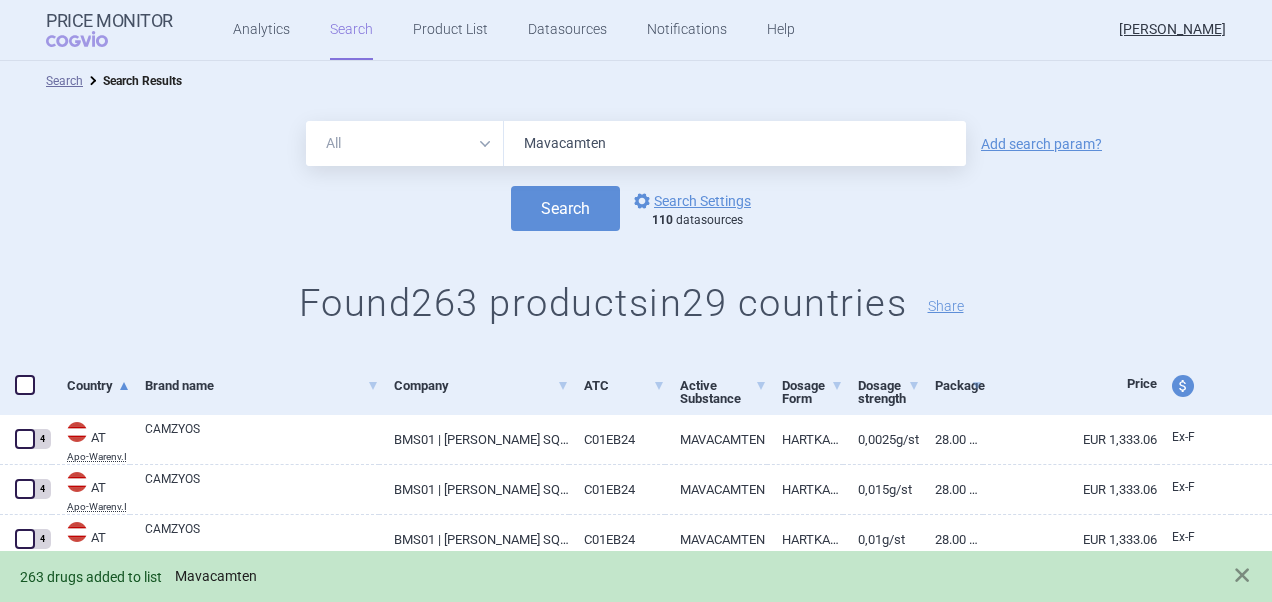 click on "Mavacamten" at bounding box center [216, 576] 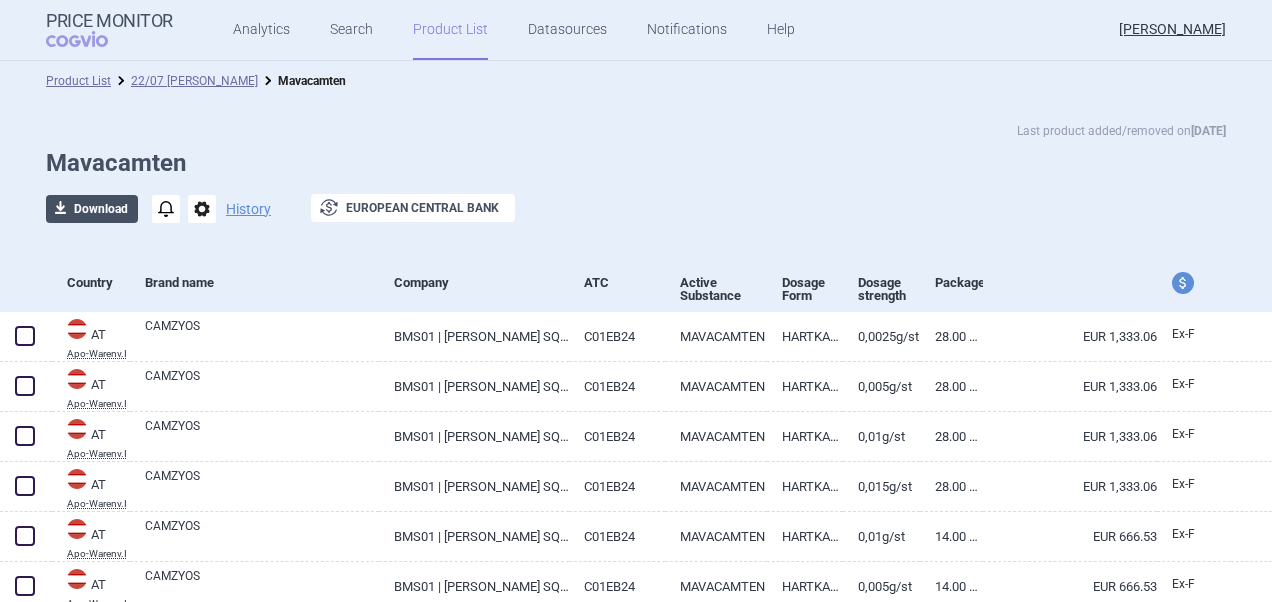 click on "download  Download" at bounding box center (92, 209) 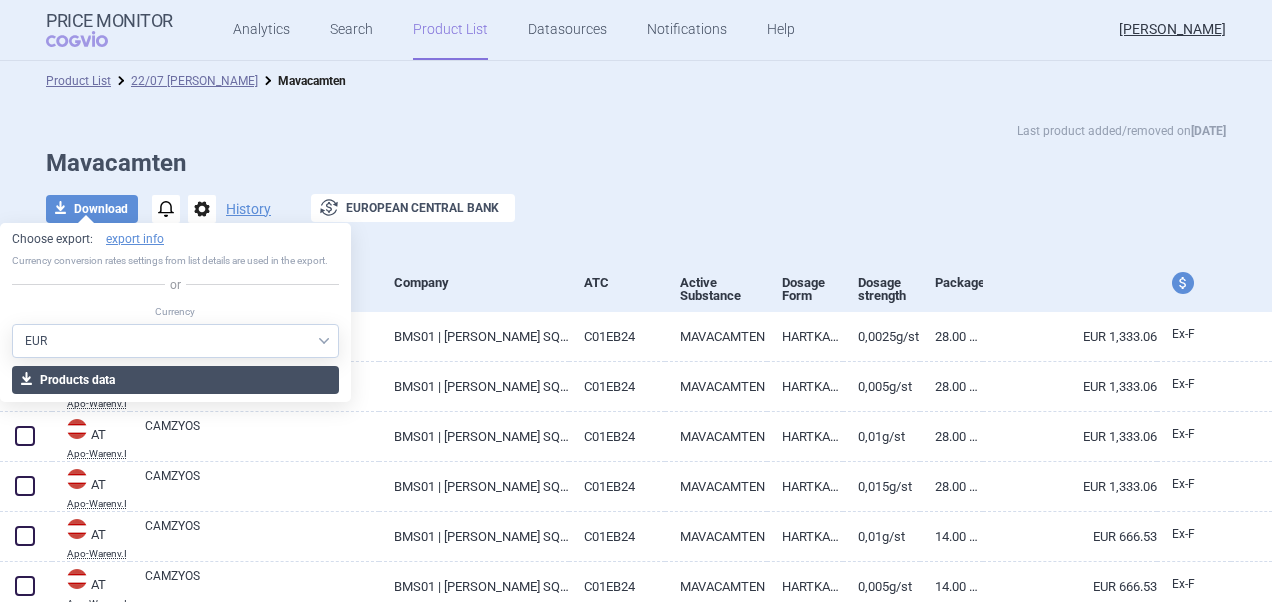 click on "download  Products data" at bounding box center [175, 380] 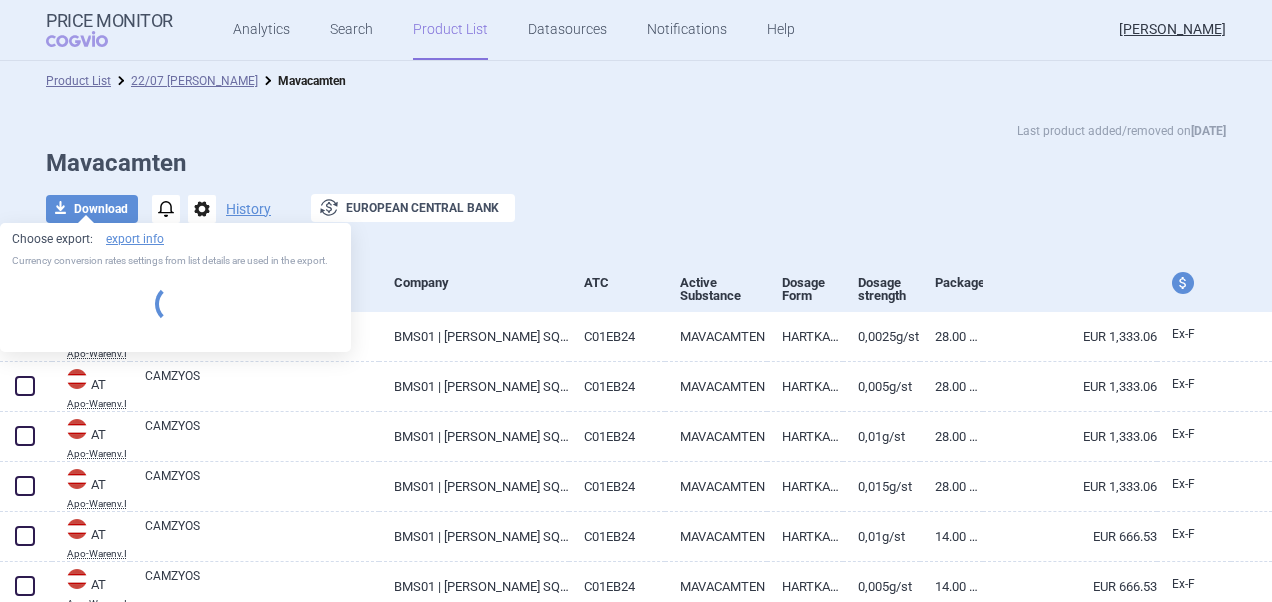 select on "EUR" 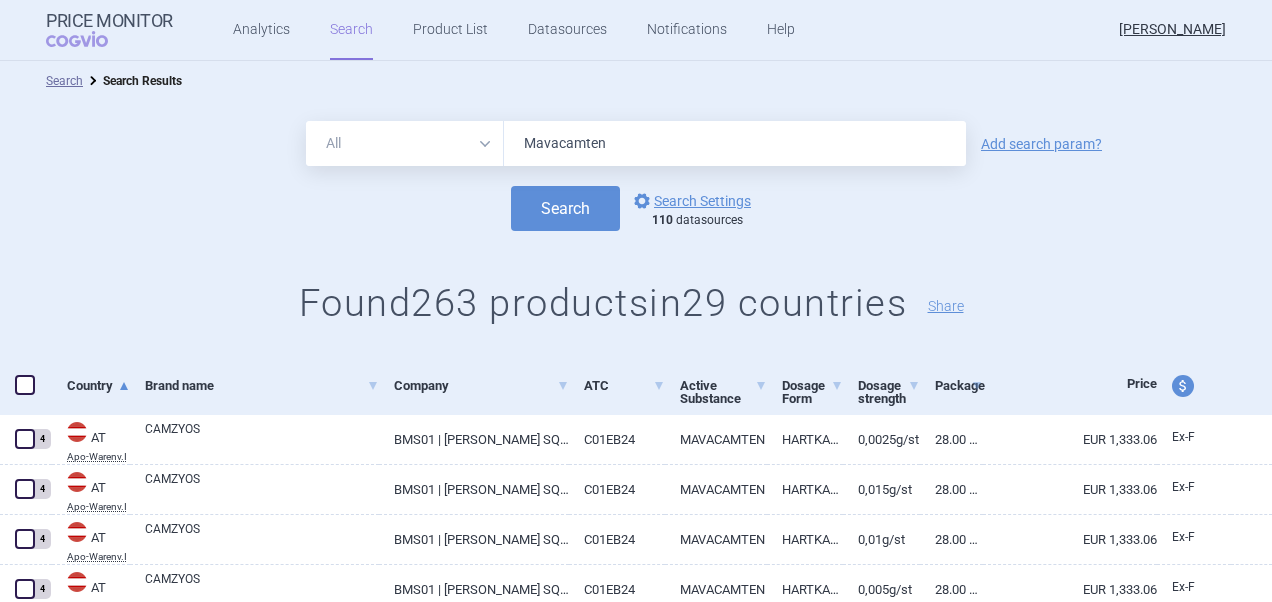 drag, startPoint x: 645, startPoint y: 136, endPoint x: 433, endPoint y: 122, distance: 212.46176 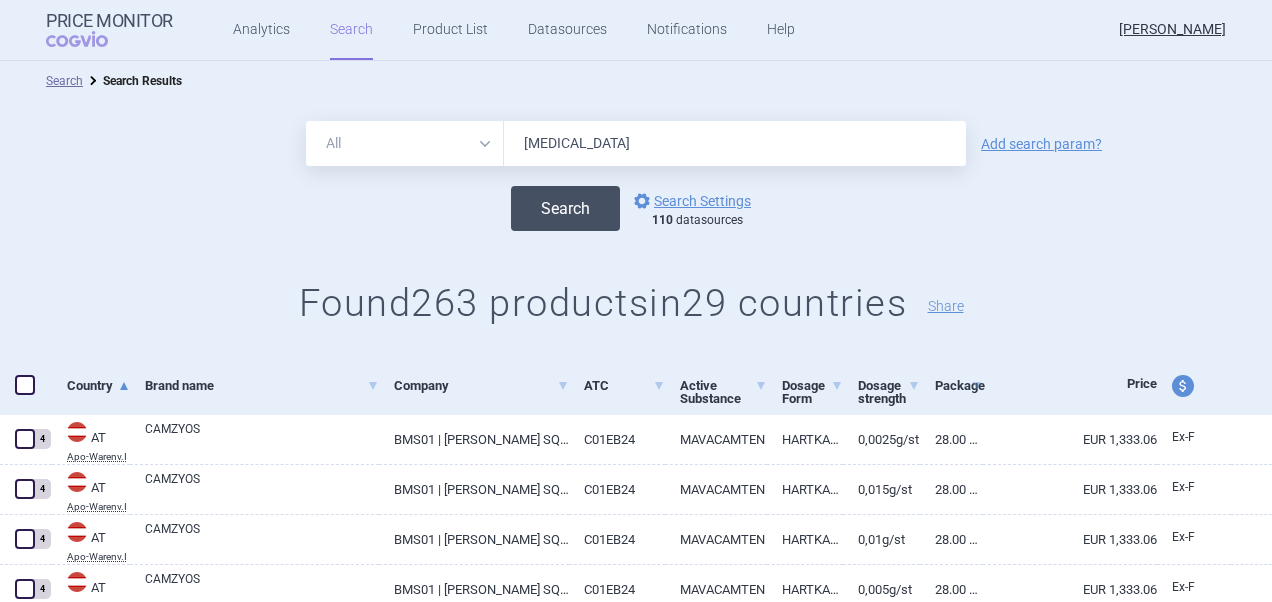 type on "[MEDICAL_DATA]" 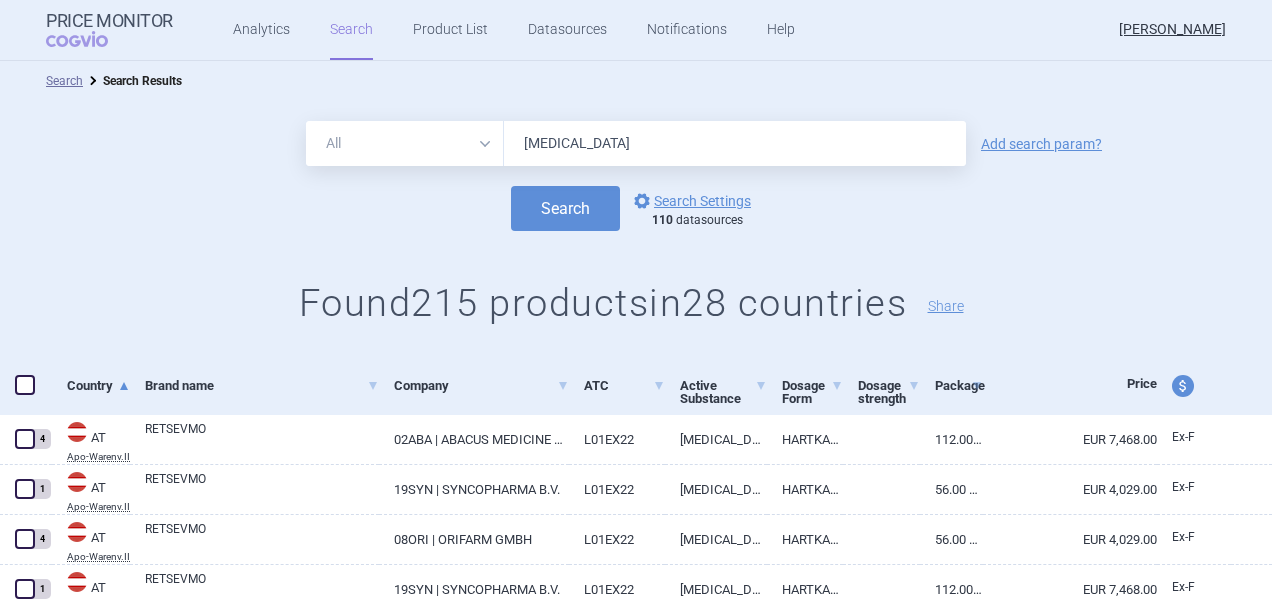 click at bounding box center (25, 385) 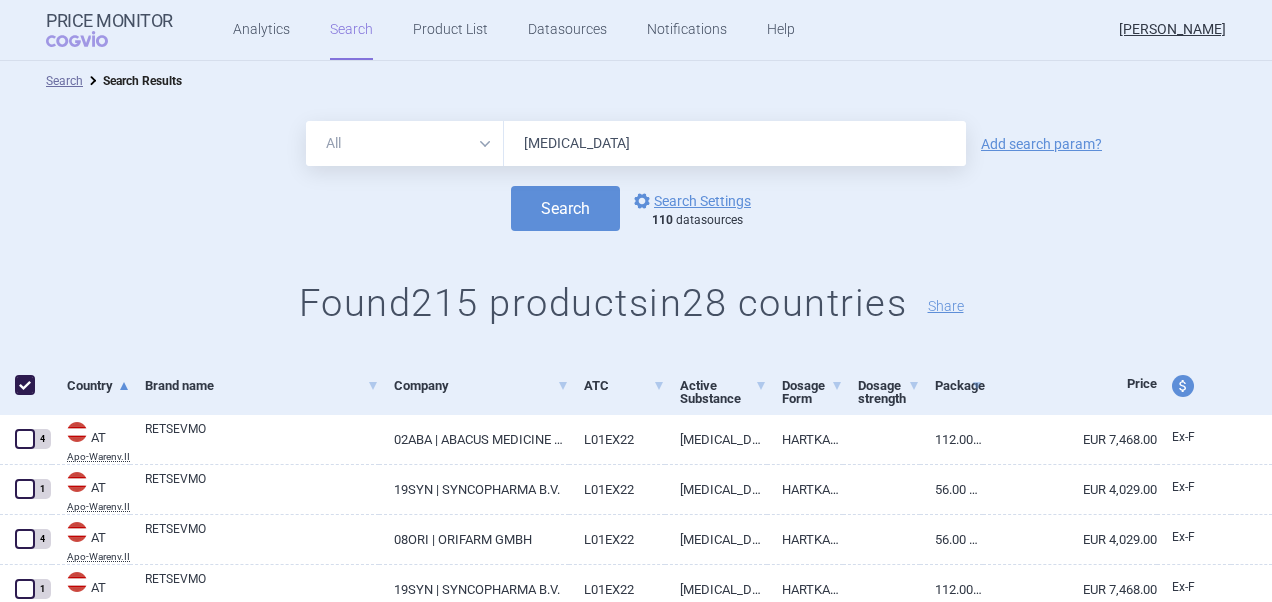 checkbox on "true" 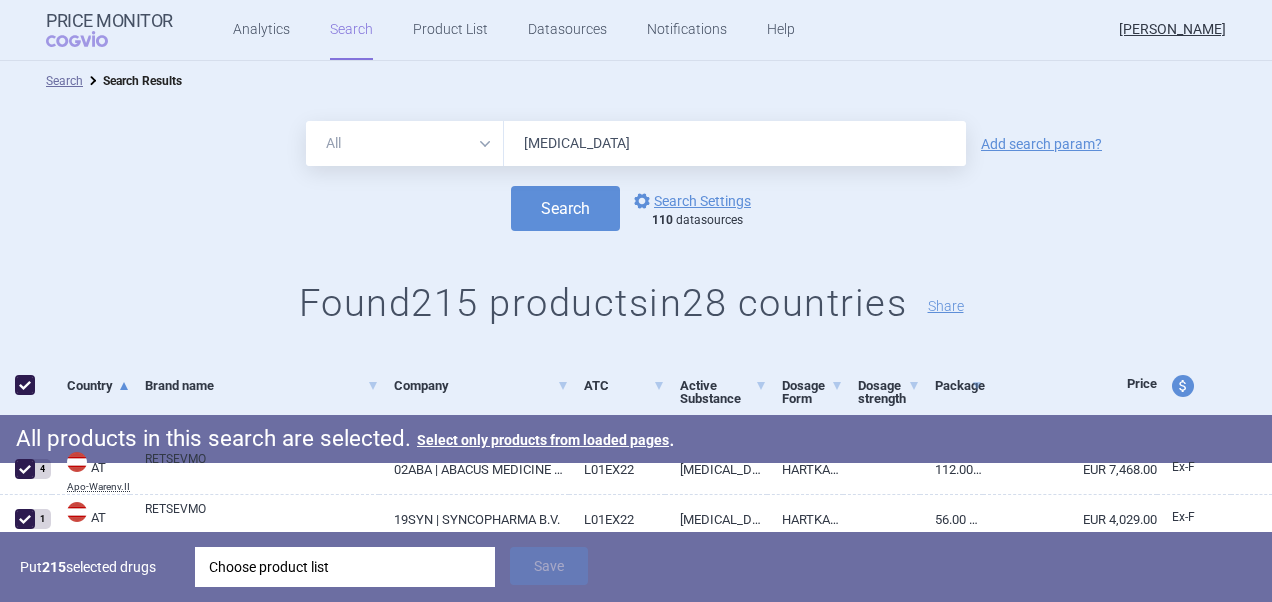 click on "Choose product list" at bounding box center [345, 567] 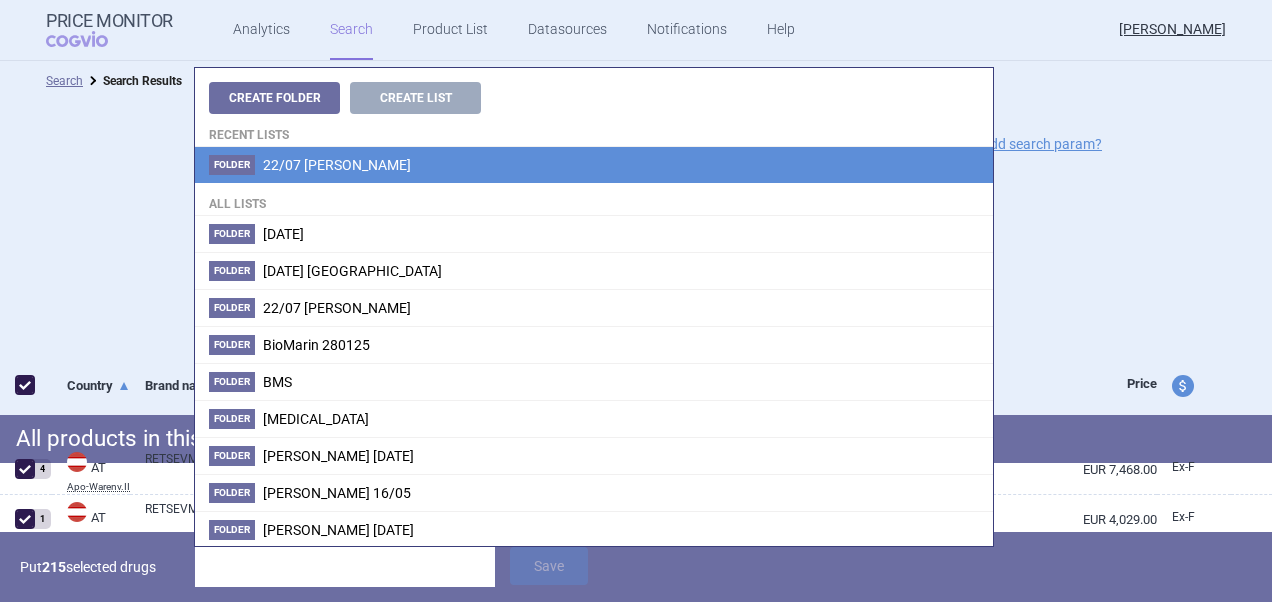 click on "Folder 22/07 [PERSON_NAME]" at bounding box center (594, 165) 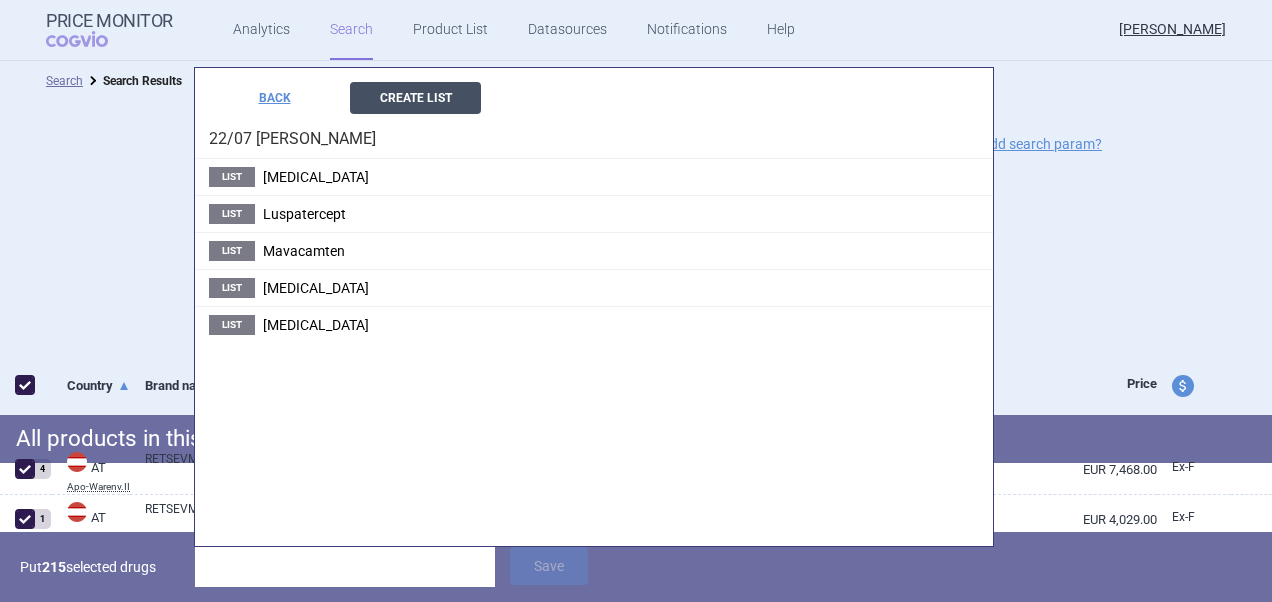 click on "Create List" at bounding box center (415, 98) 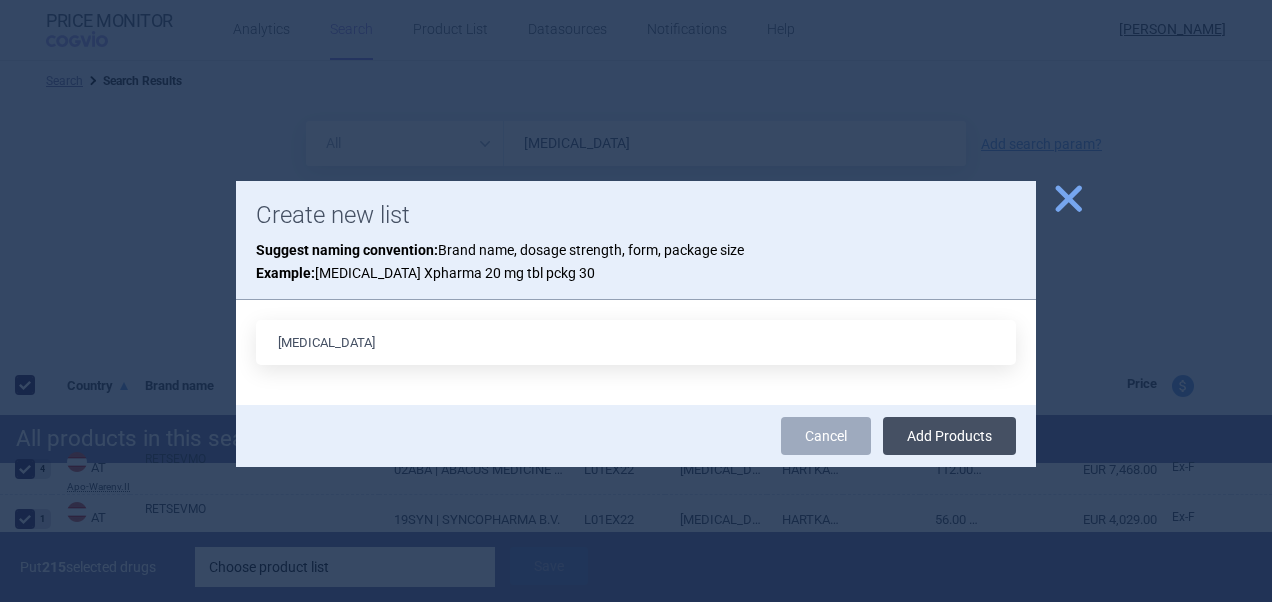 type on "[MEDICAL_DATA]" 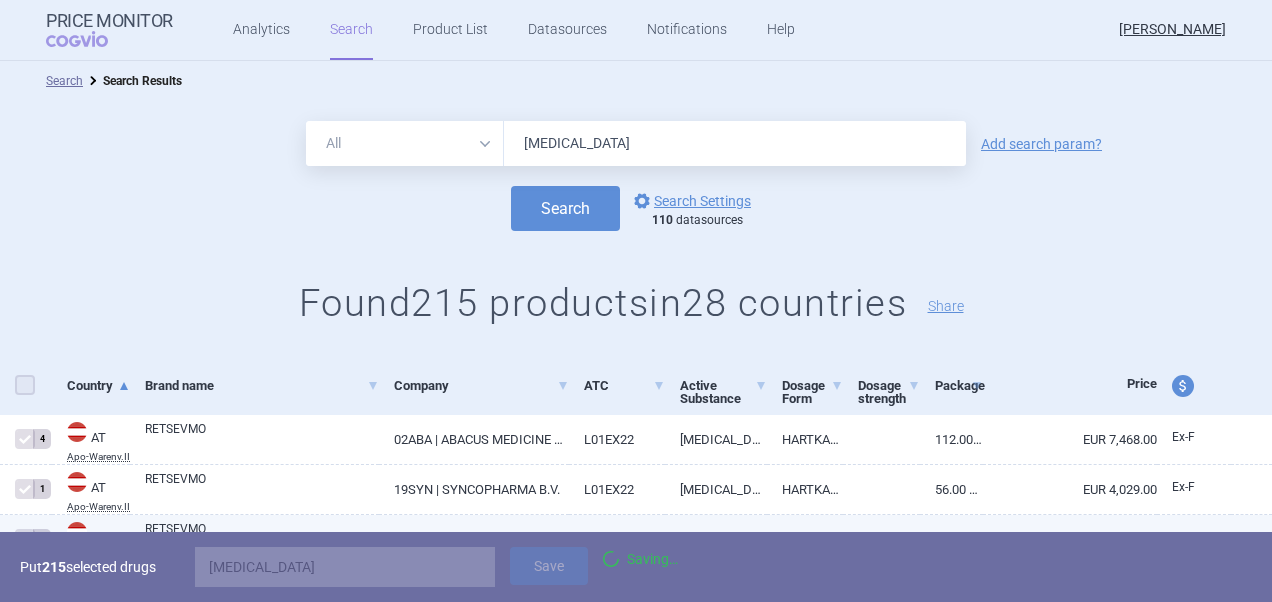checkbox on "false" 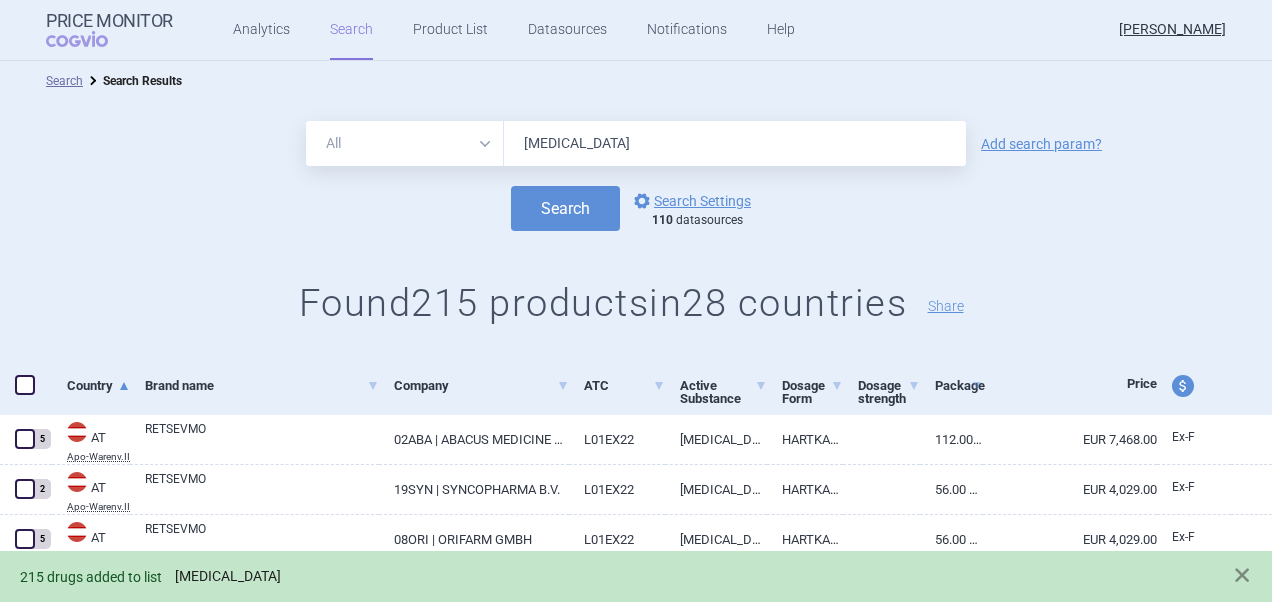 click on "[MEDICAL_DATA]" at bounding box center [228, 576] 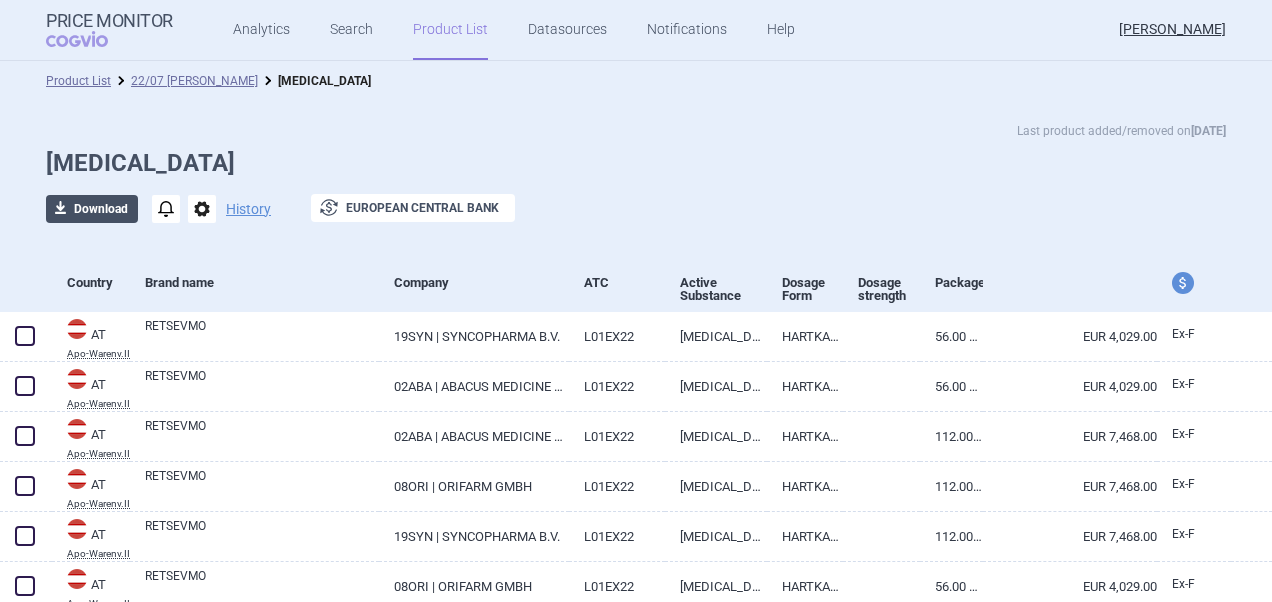 click on "download  Download" at bounding box center [92, 209] 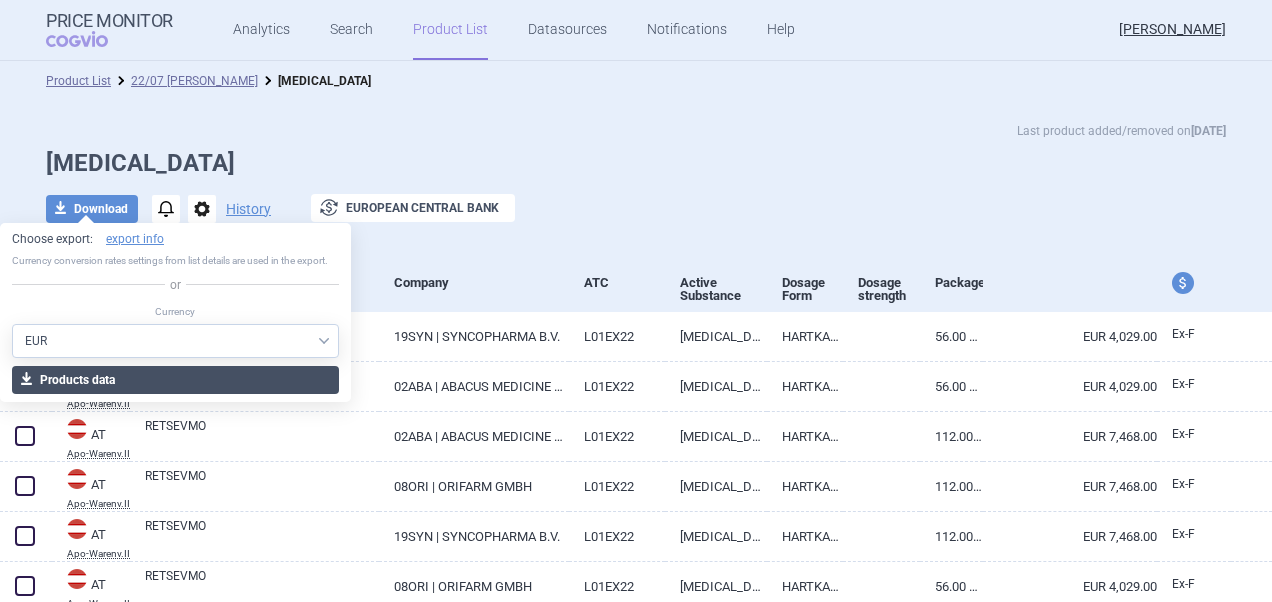 click on "download  Products data" at bounding box center [175, 380] 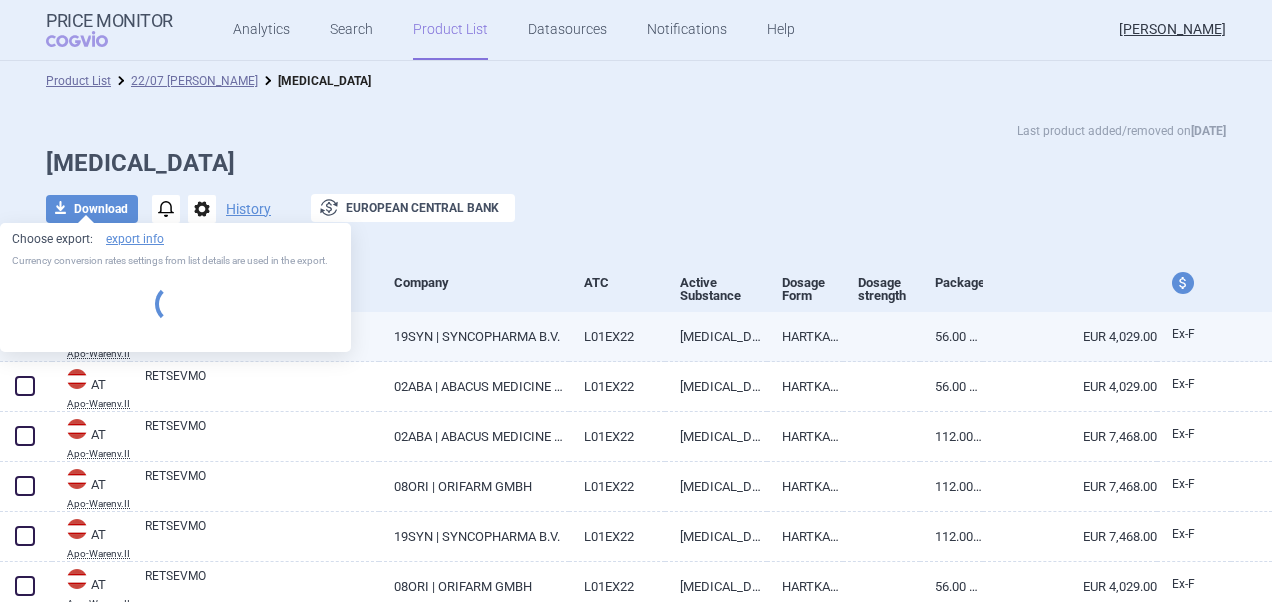 select on "EUR" 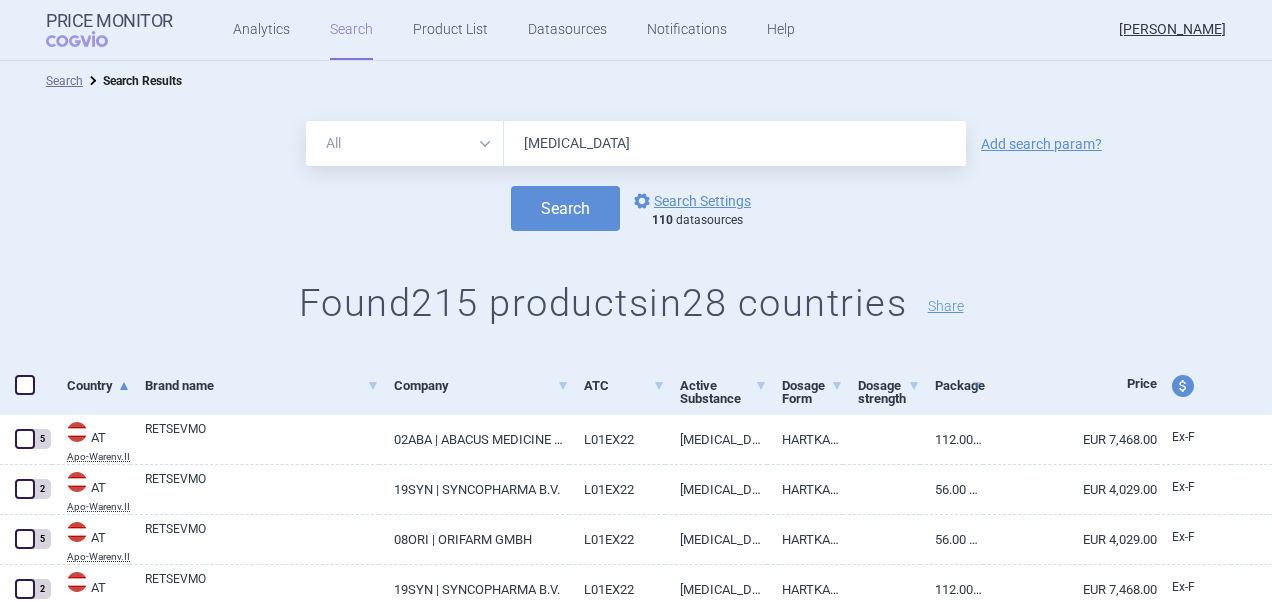 drag, startPoint x: 651, startPoint y: 149, endPoint x: 512, endPoint y: 124, distance: 141.2303 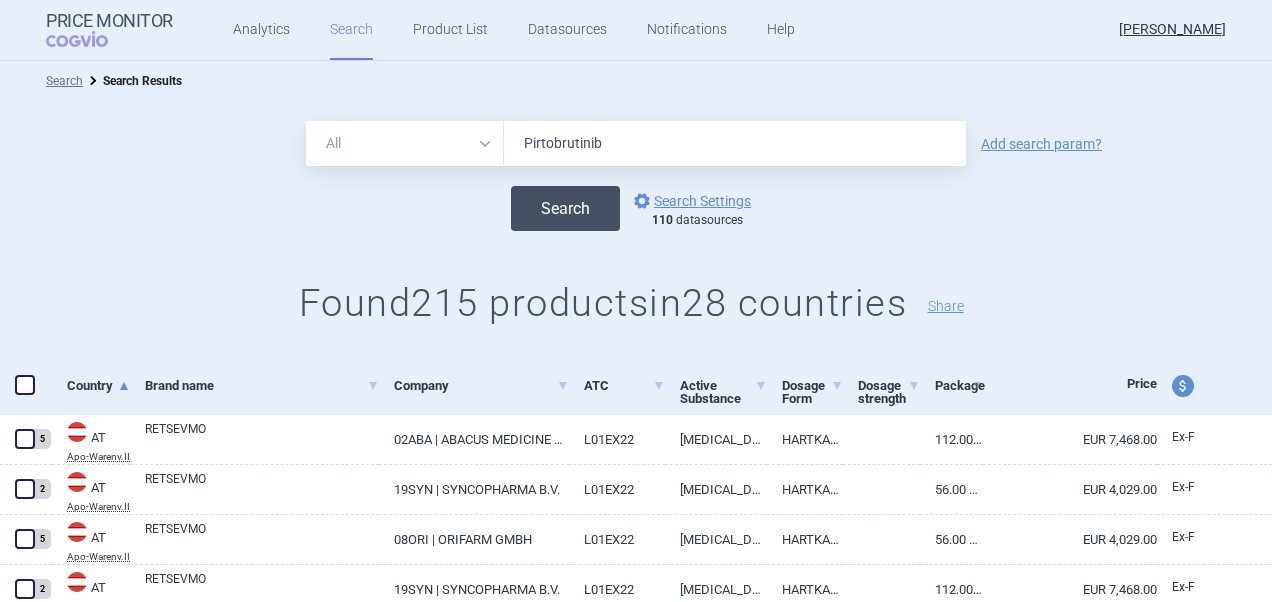 type on "Pirtobrutinib" 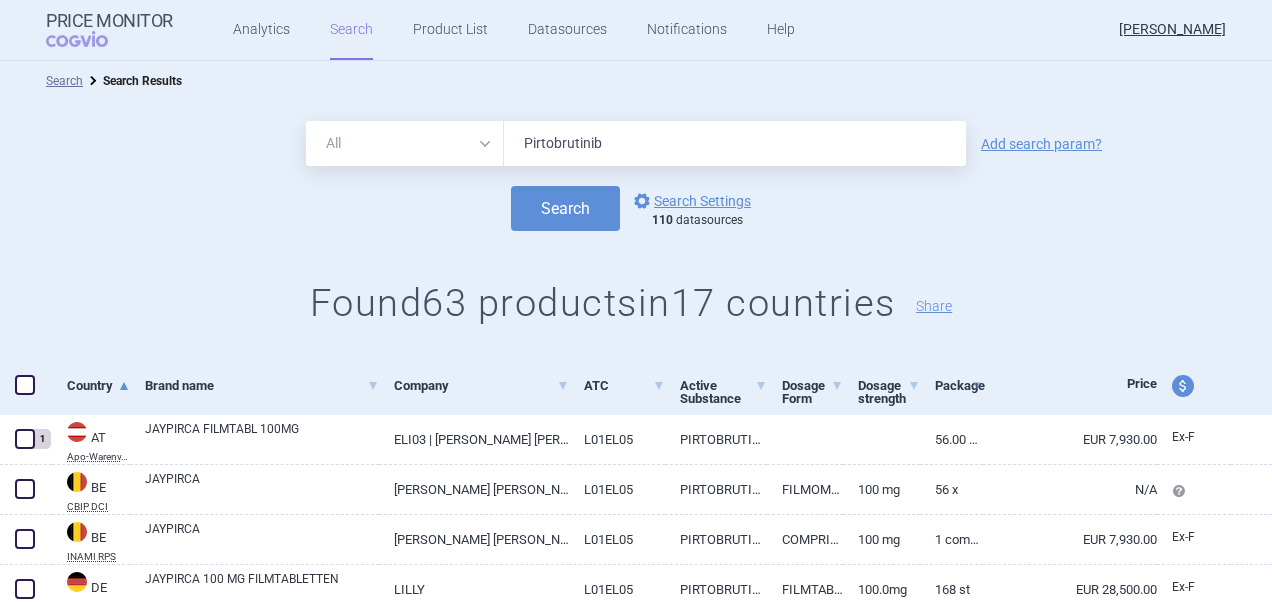 click at bounding box center (25, 385) 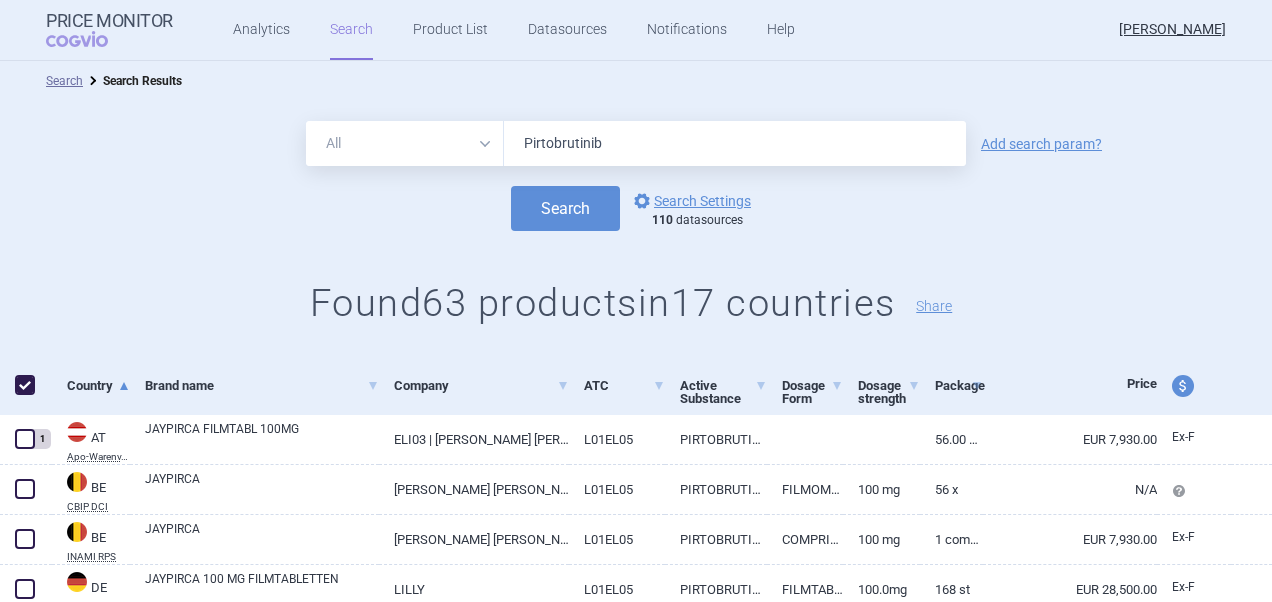 checkbox on "true" 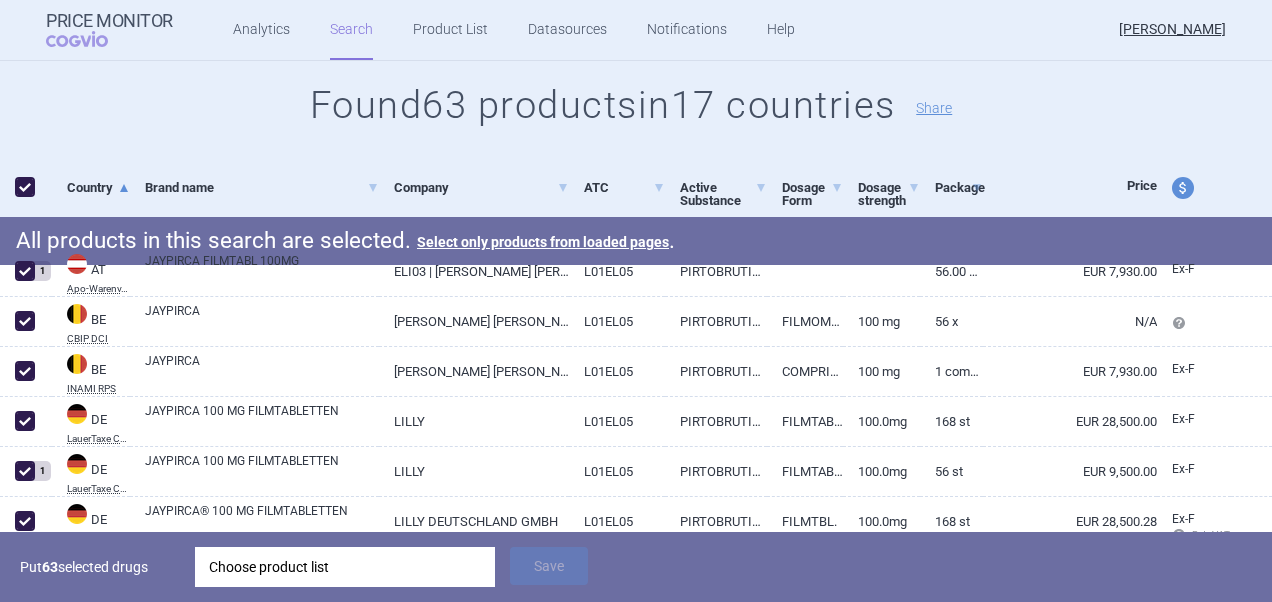 scroll, scrollTop: 200, scrollLeft: 0, axis: vertical 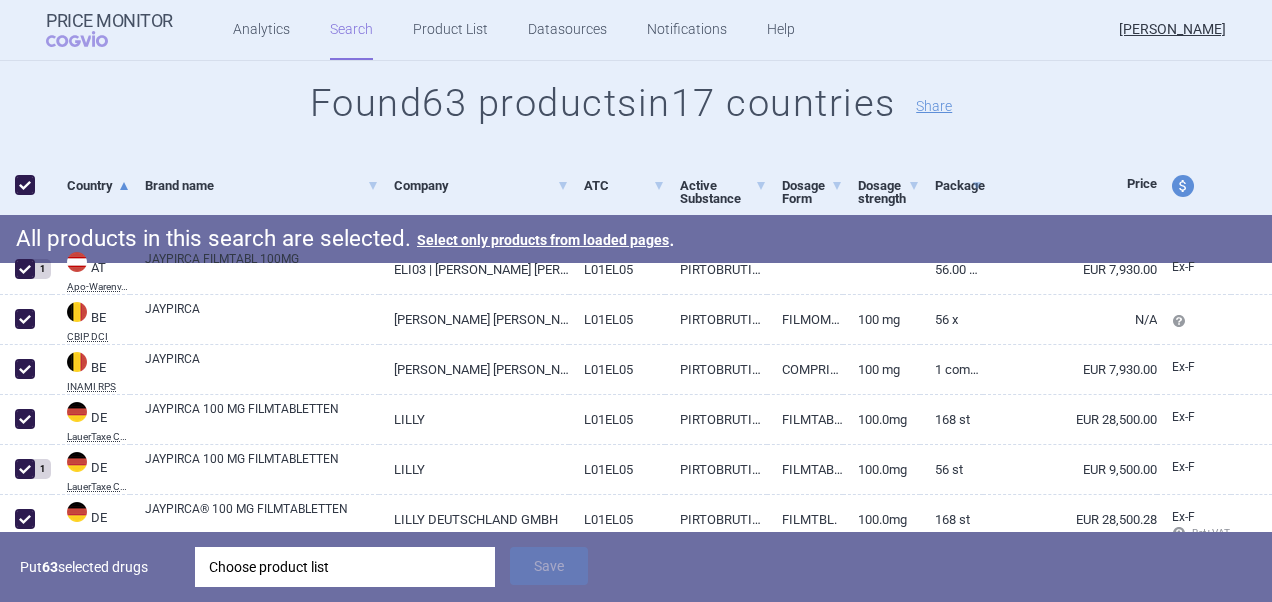 click on "Choose product list" at bounding box center (345, 567) 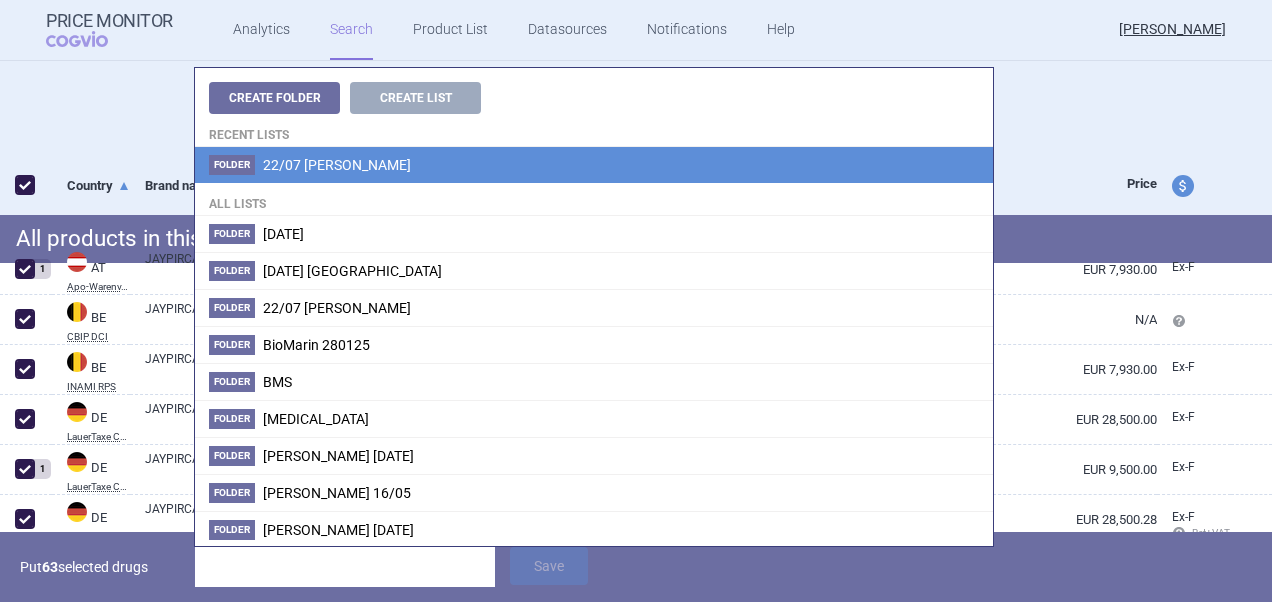 click on "Folder 22/07 [PERSON_NAME]" at bounding box center [594, 165] 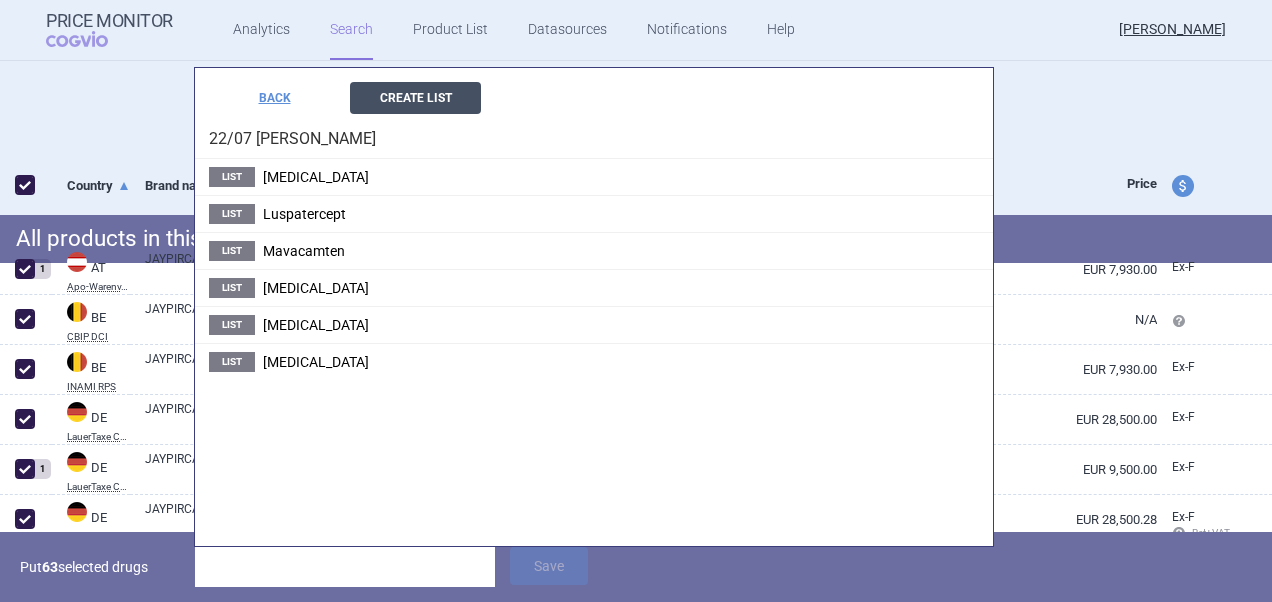click on "Create List" at bounding box center (415, 98) 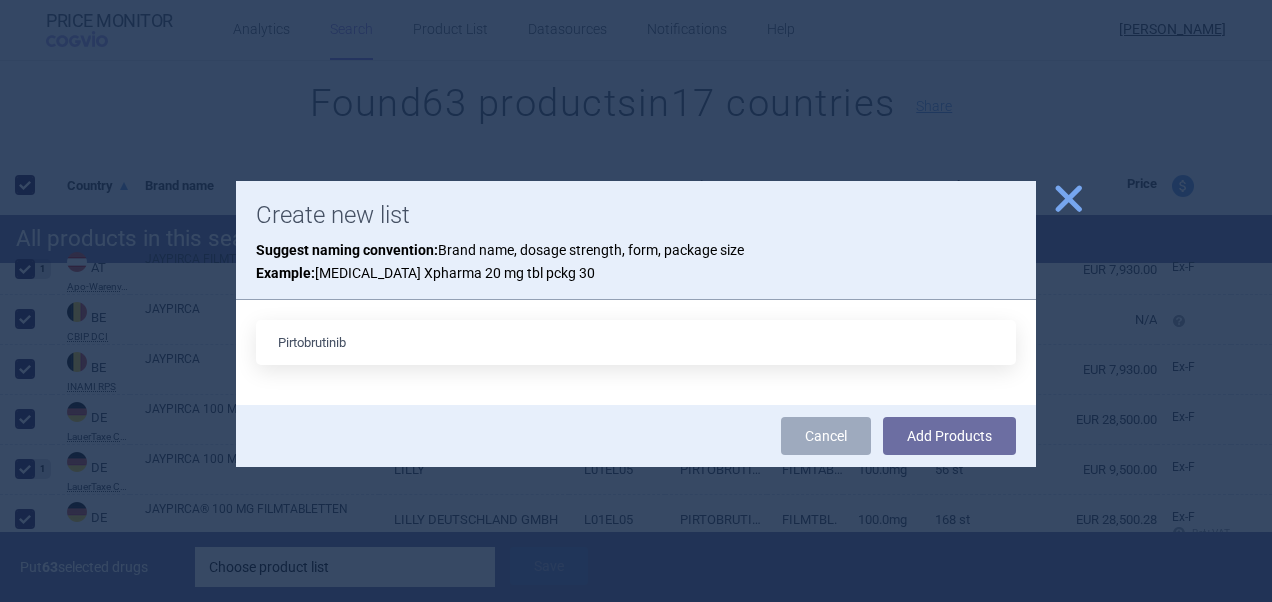 type on "Pirtobrutinib" 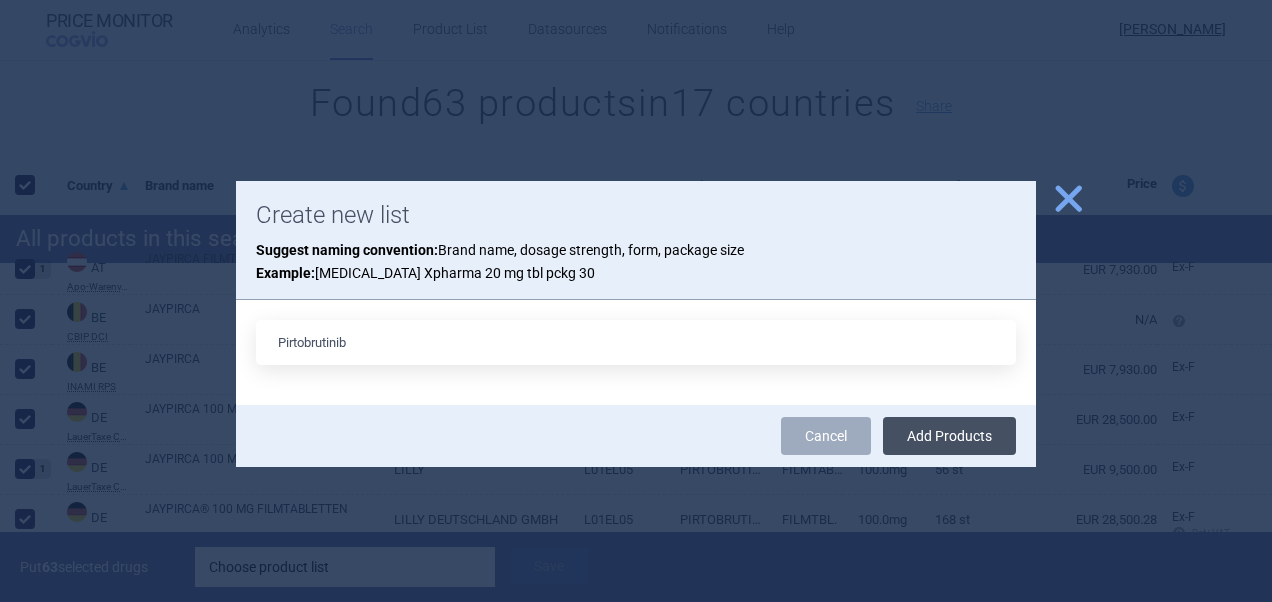 click on "Add Products" at bounding box center [949, 436] 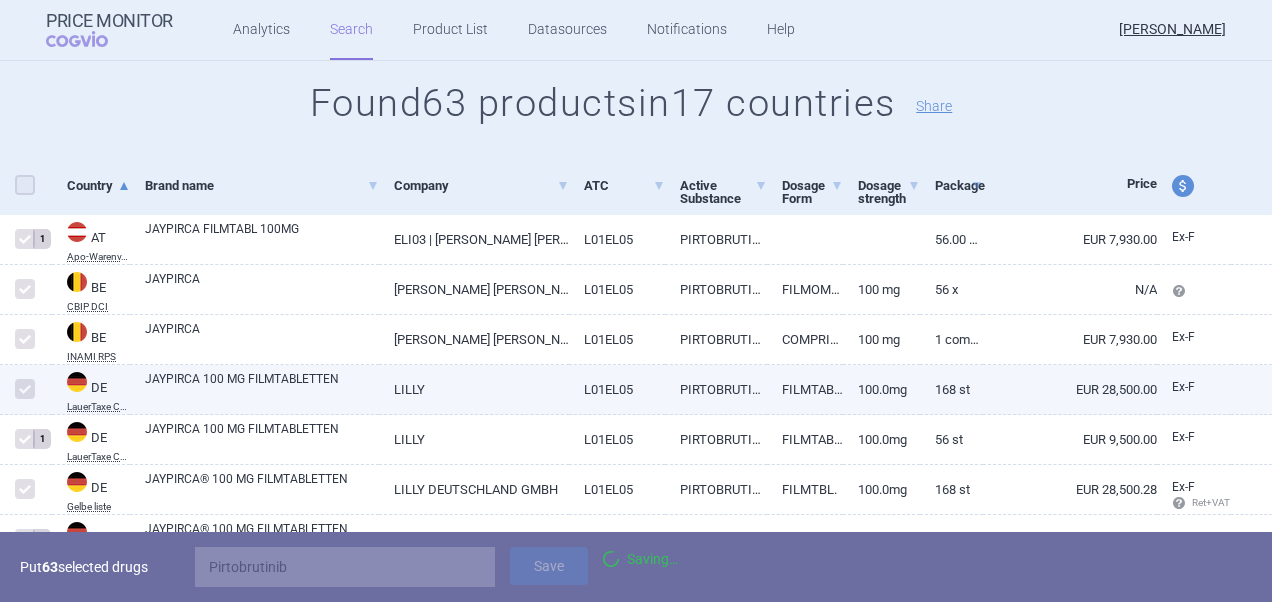 checkbox on "false" 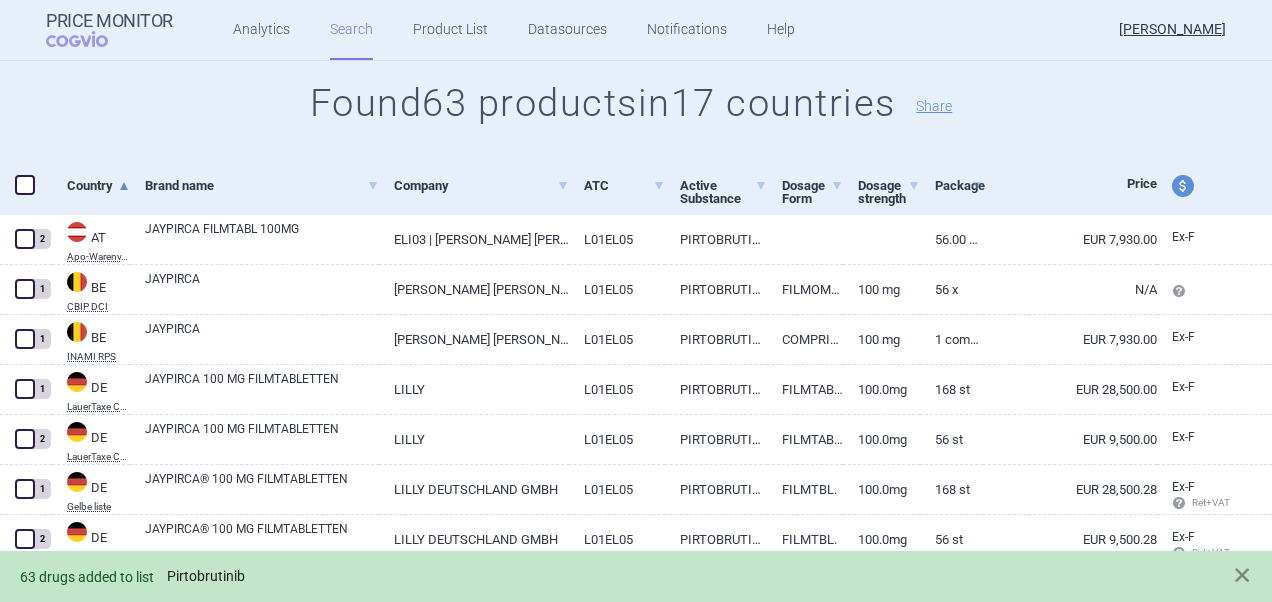 click on "Pirtobrutinib" at bounding box center (206, 576) 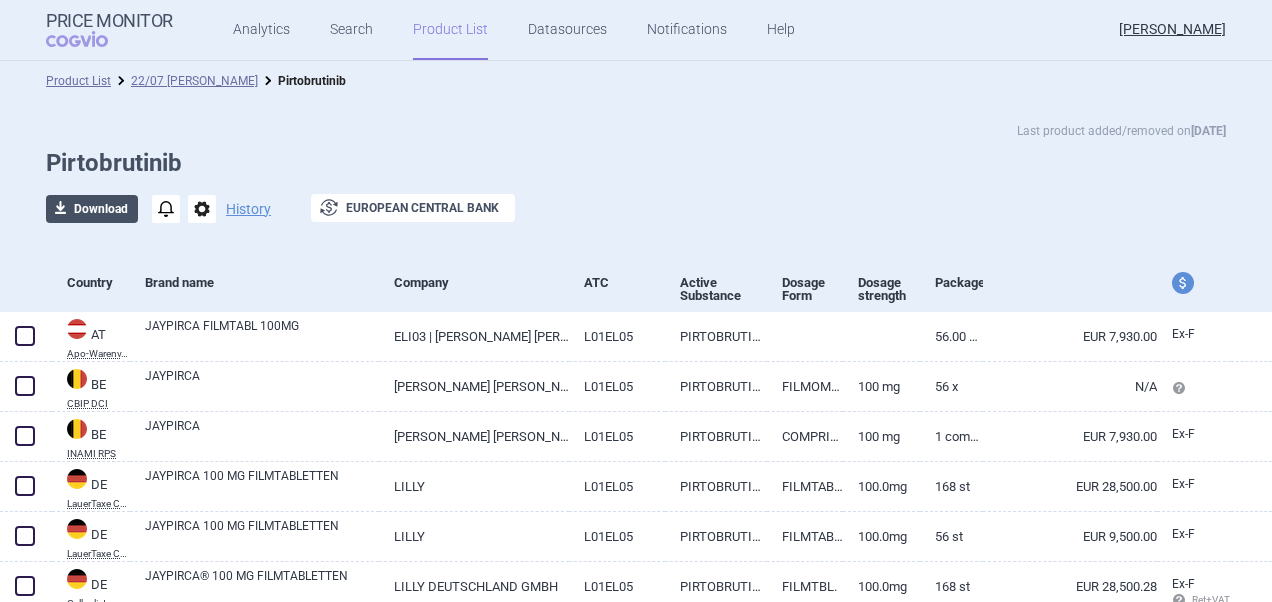 click on "download  Download" at bounding box center (92, 209) 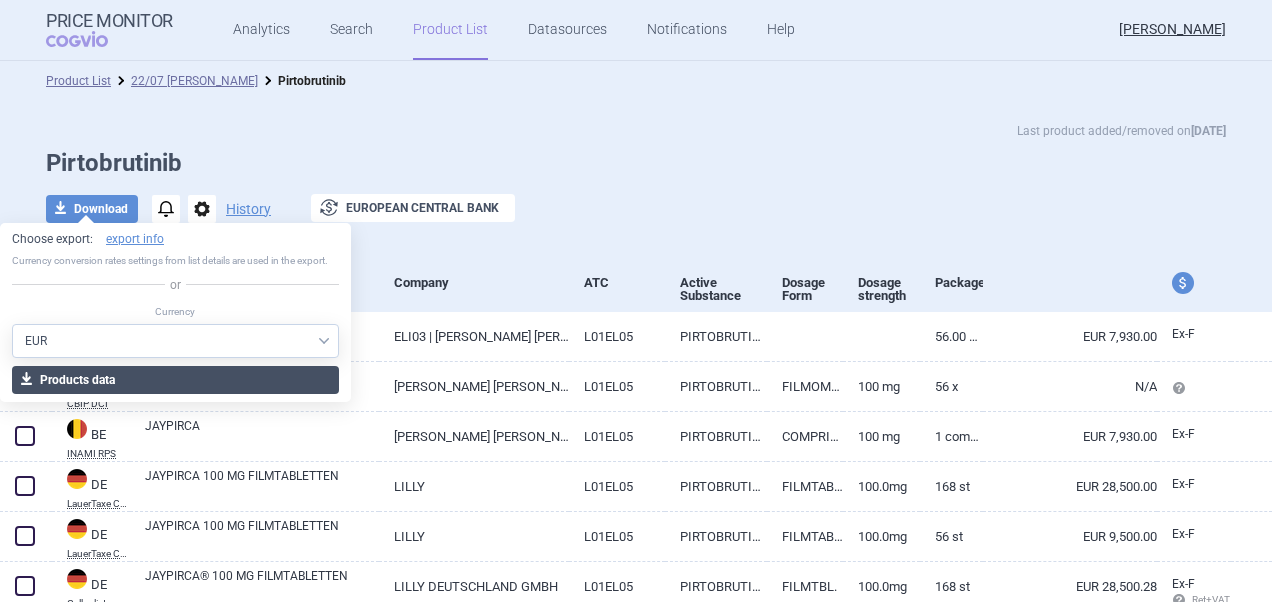 click on "download  Products data" at bounding box center (175, 380) 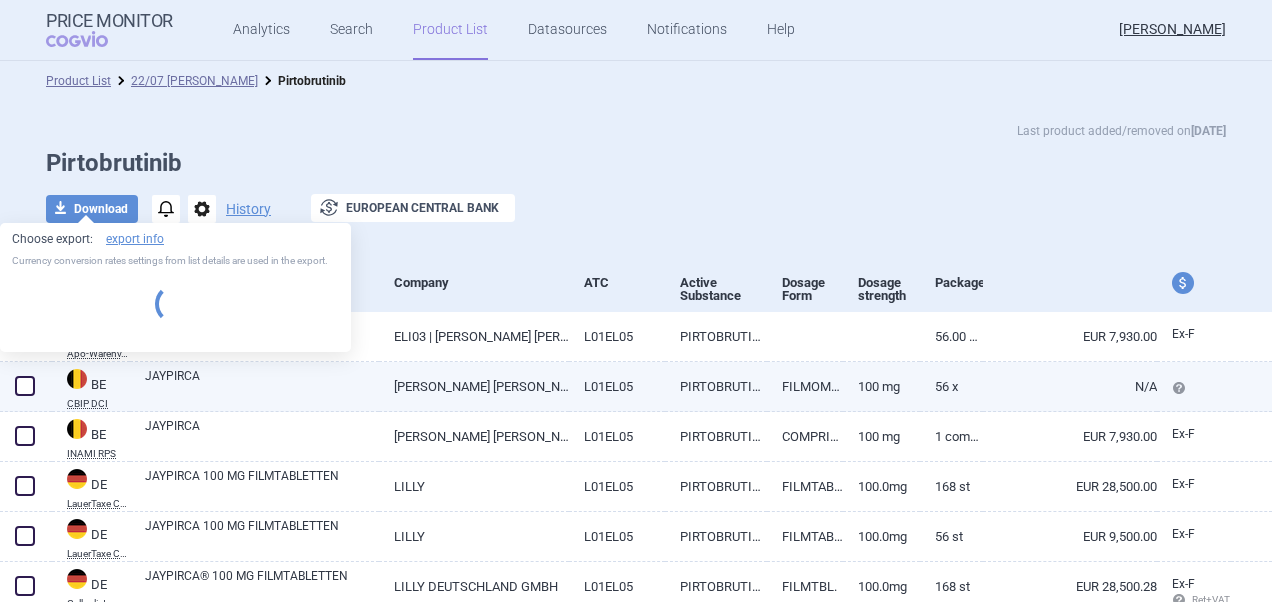 select on "EUR" 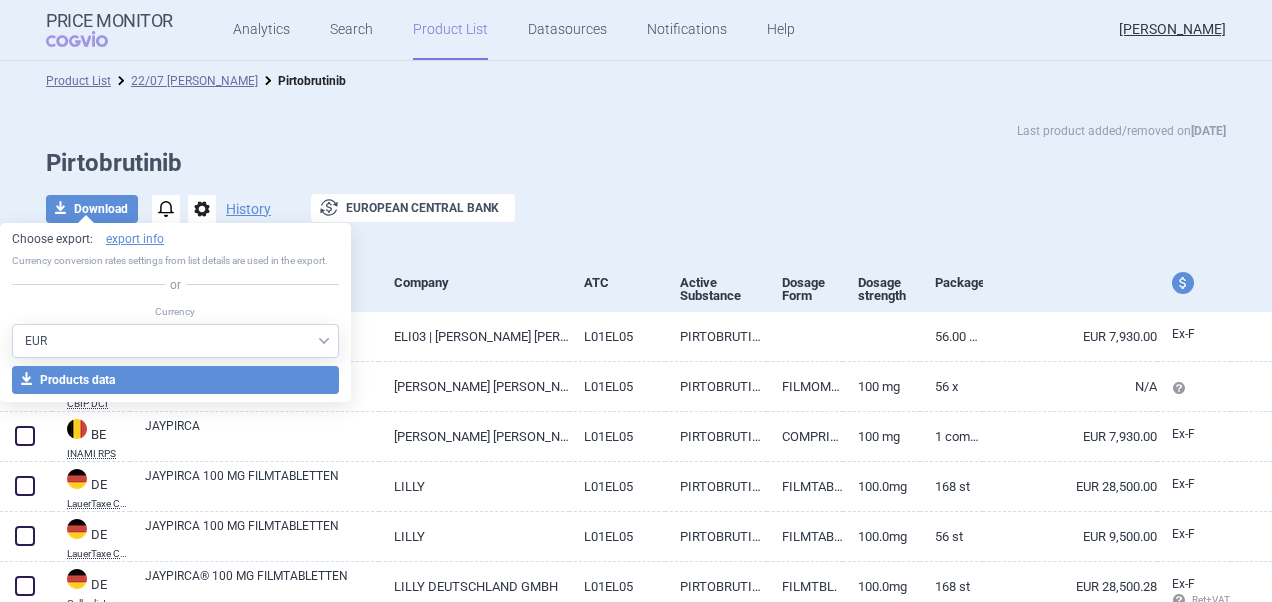 click on "download  Download notifications options History exchange European Central Bank" at bounding box center (636, 209) 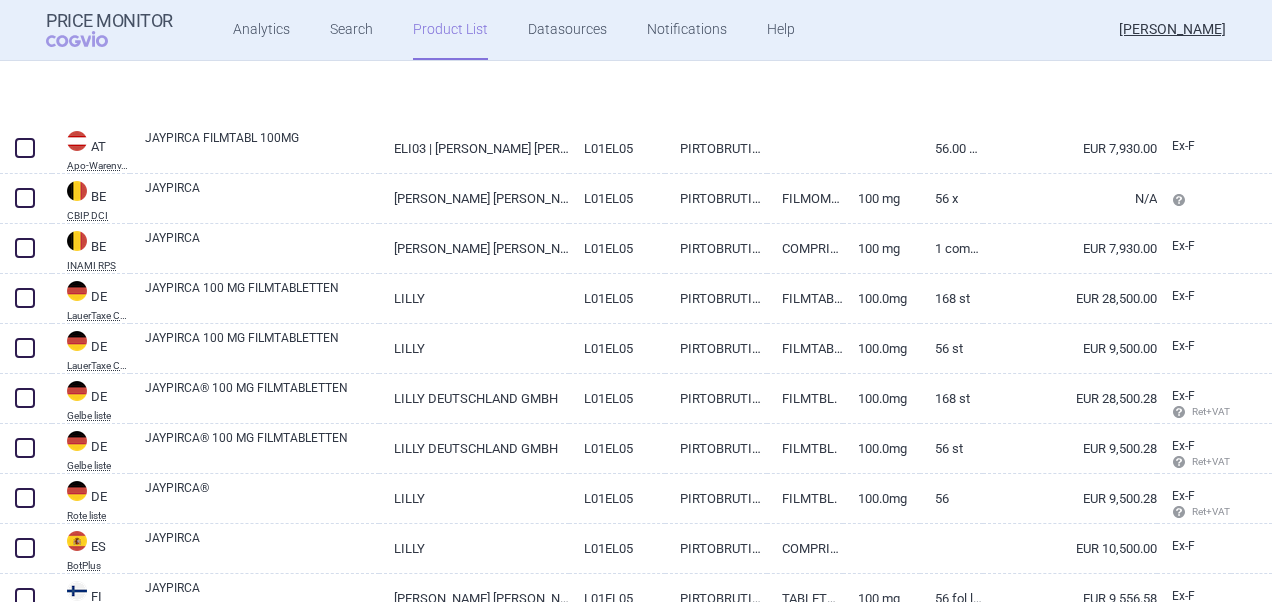 scroll, scrollTop: 0, scrollLeft: 0, axis: both 